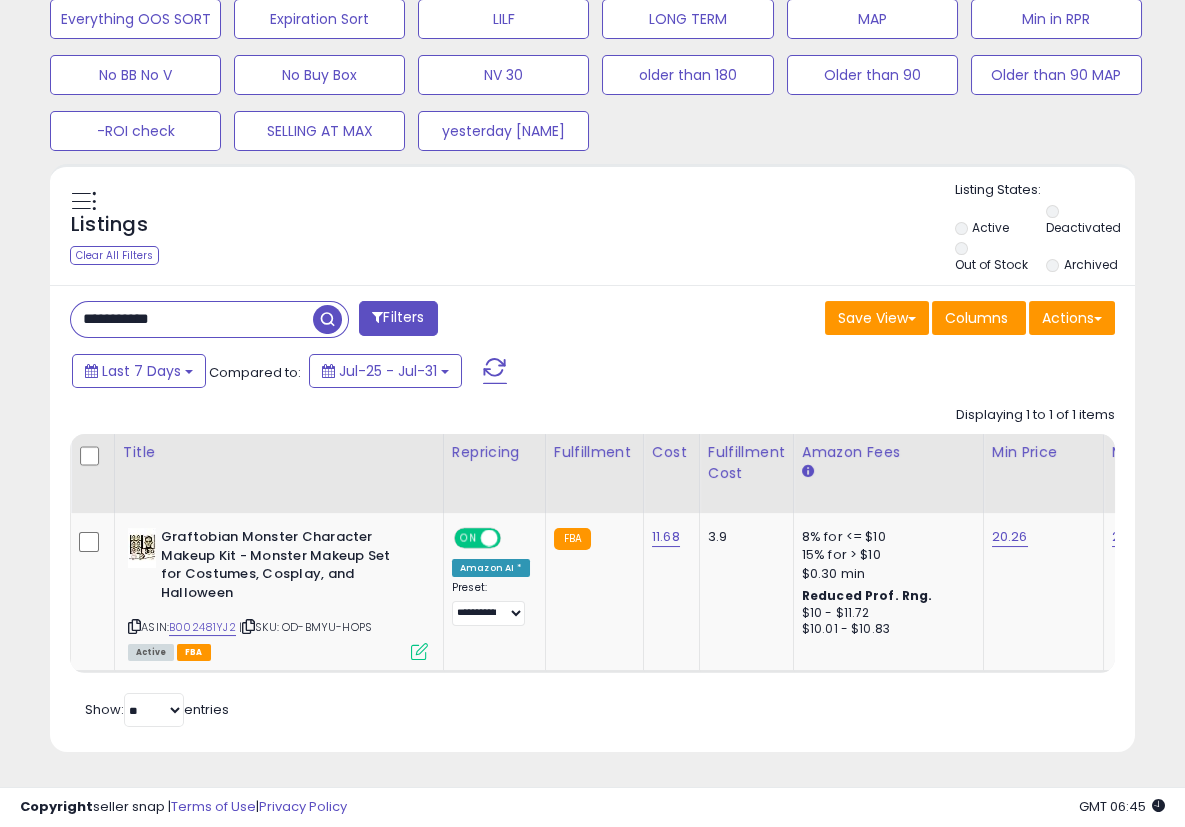 scroll, scrollTop: 899, scrollLeft: 0, axis: vertical 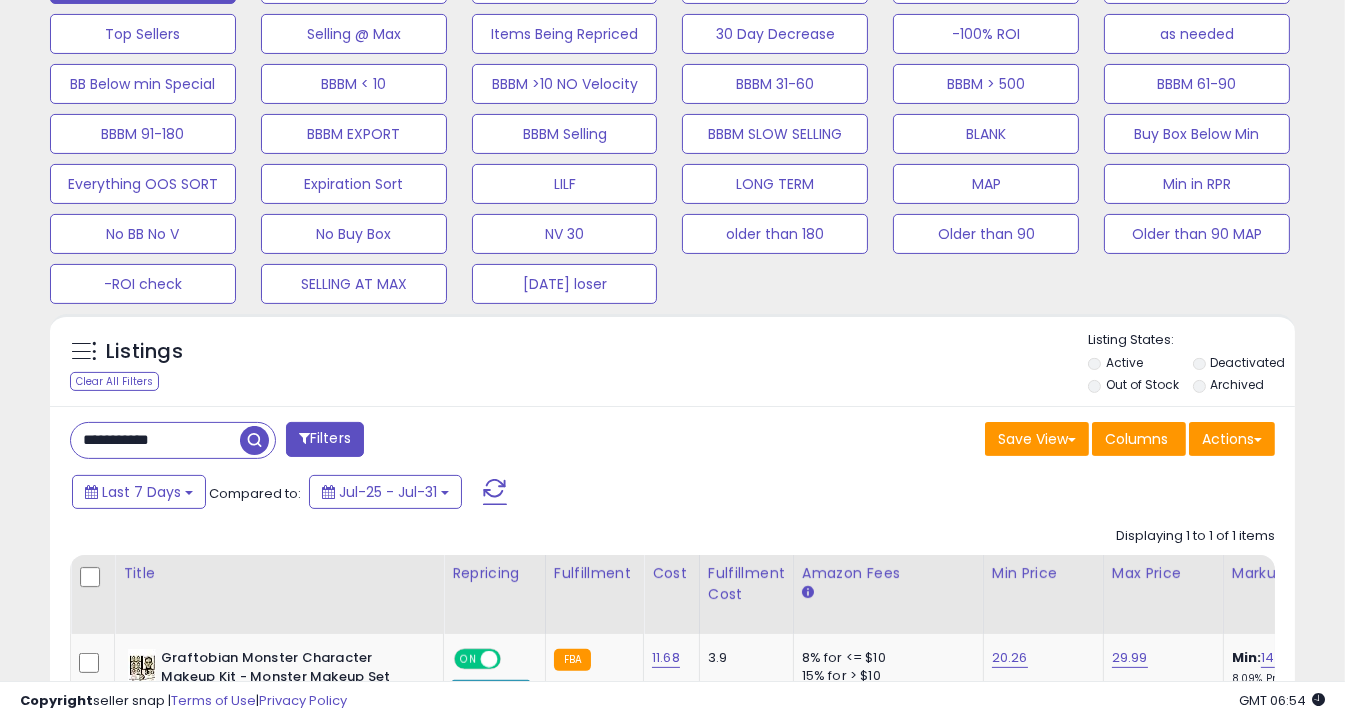 click on "**********" at bounding box center (155, 440) 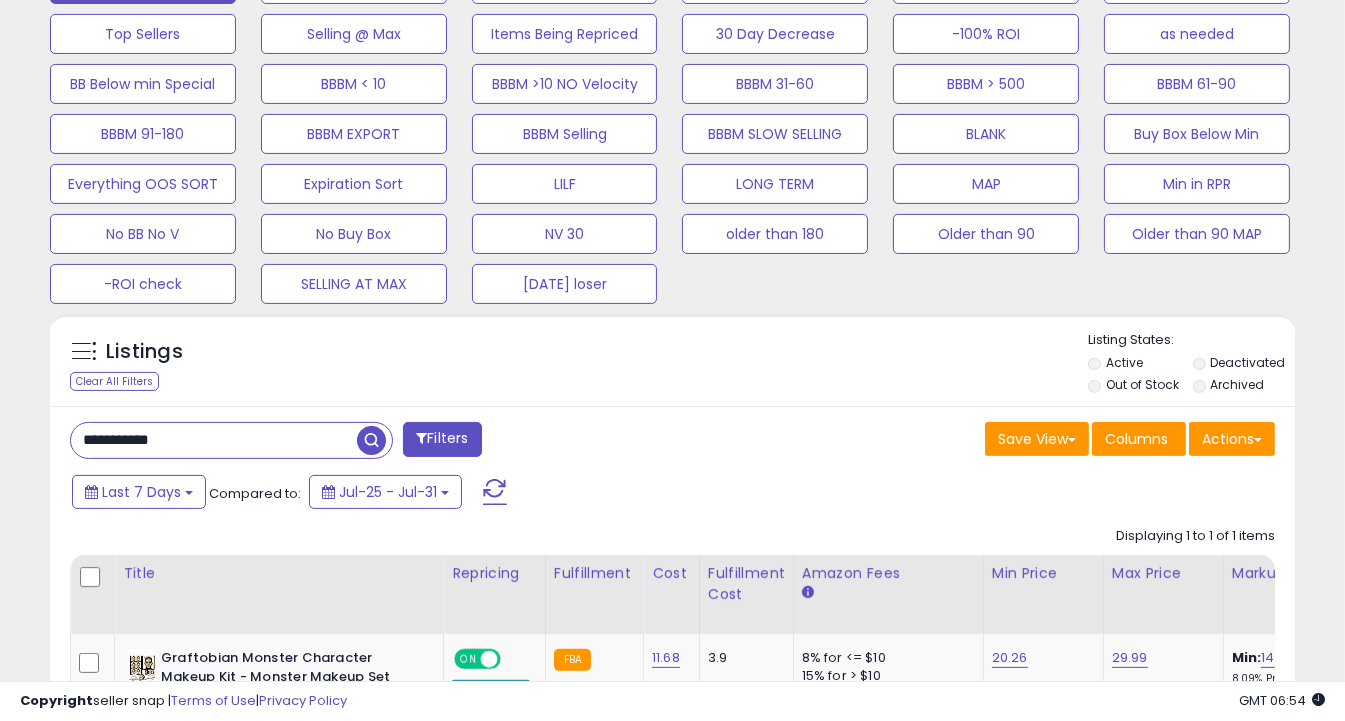 click on "**********" at bounding box center (214, 440) 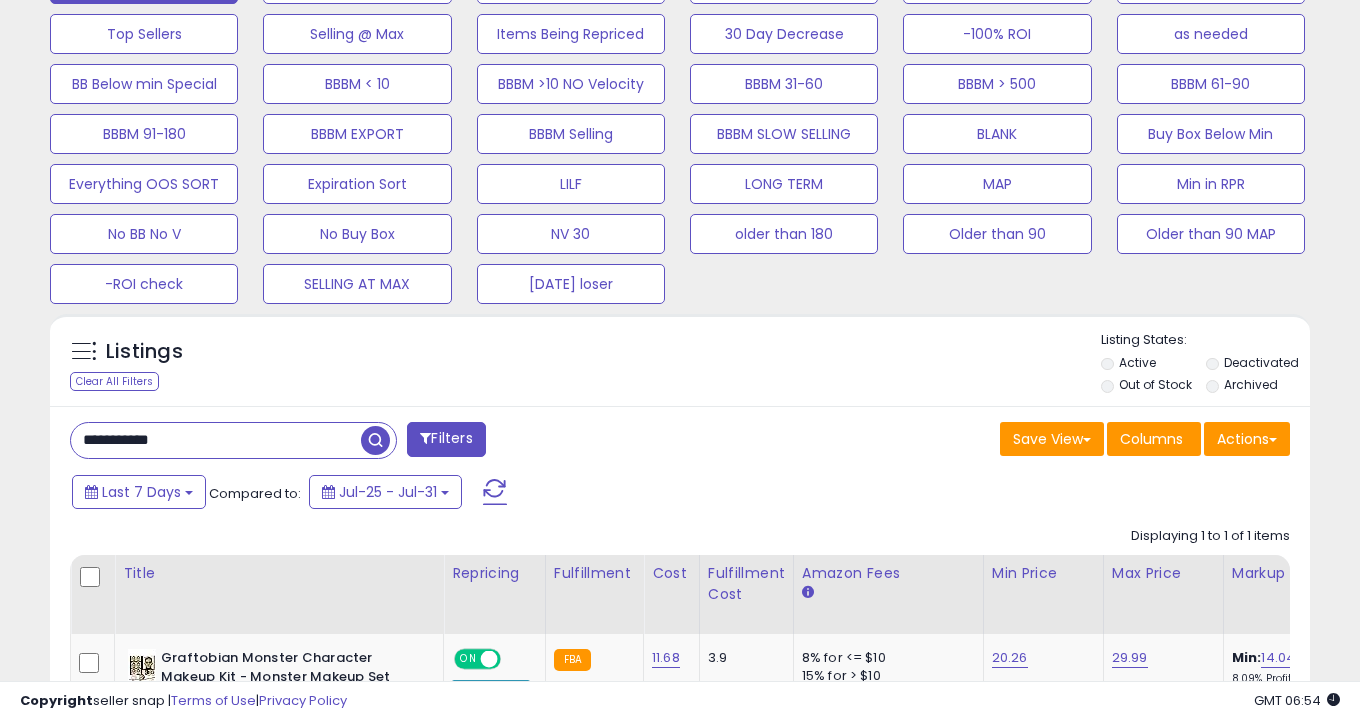 scroll, scrollTop: 999590, scrollLeft: 999270, axis: both 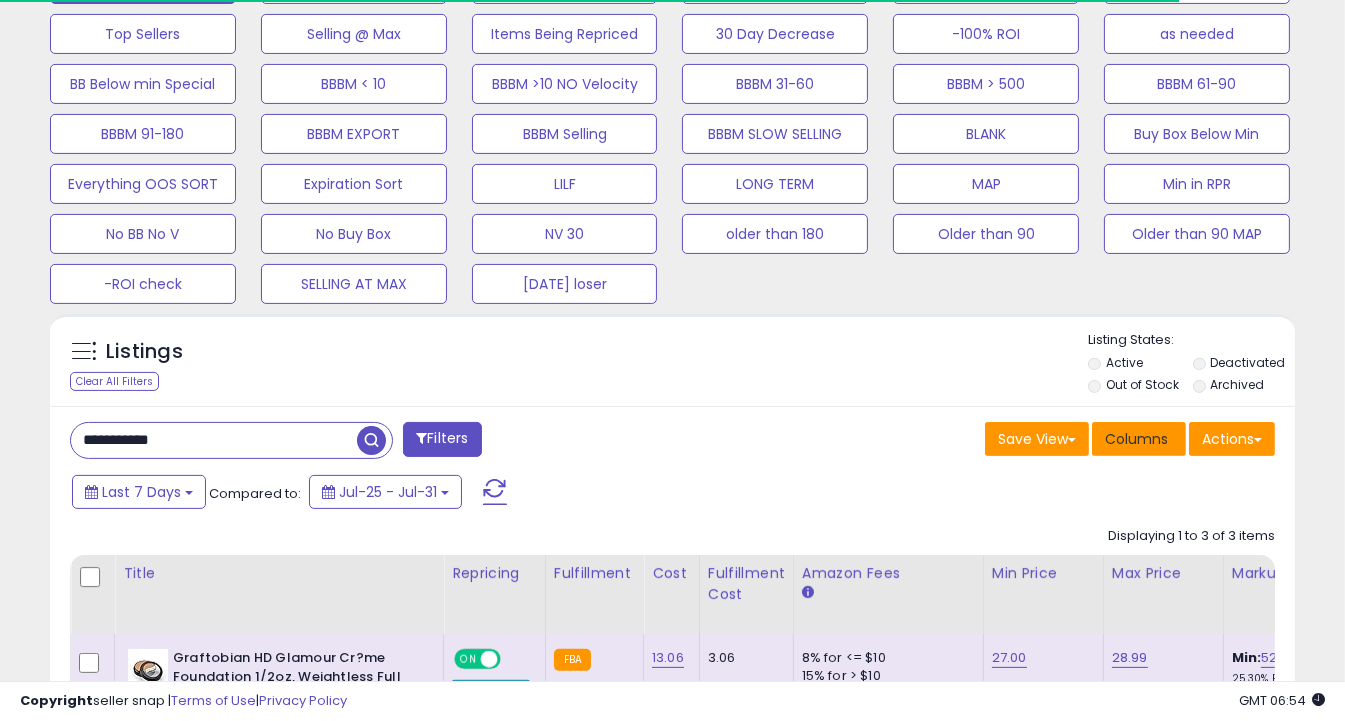 click on "Columns" at bounding box center [1136, 439] 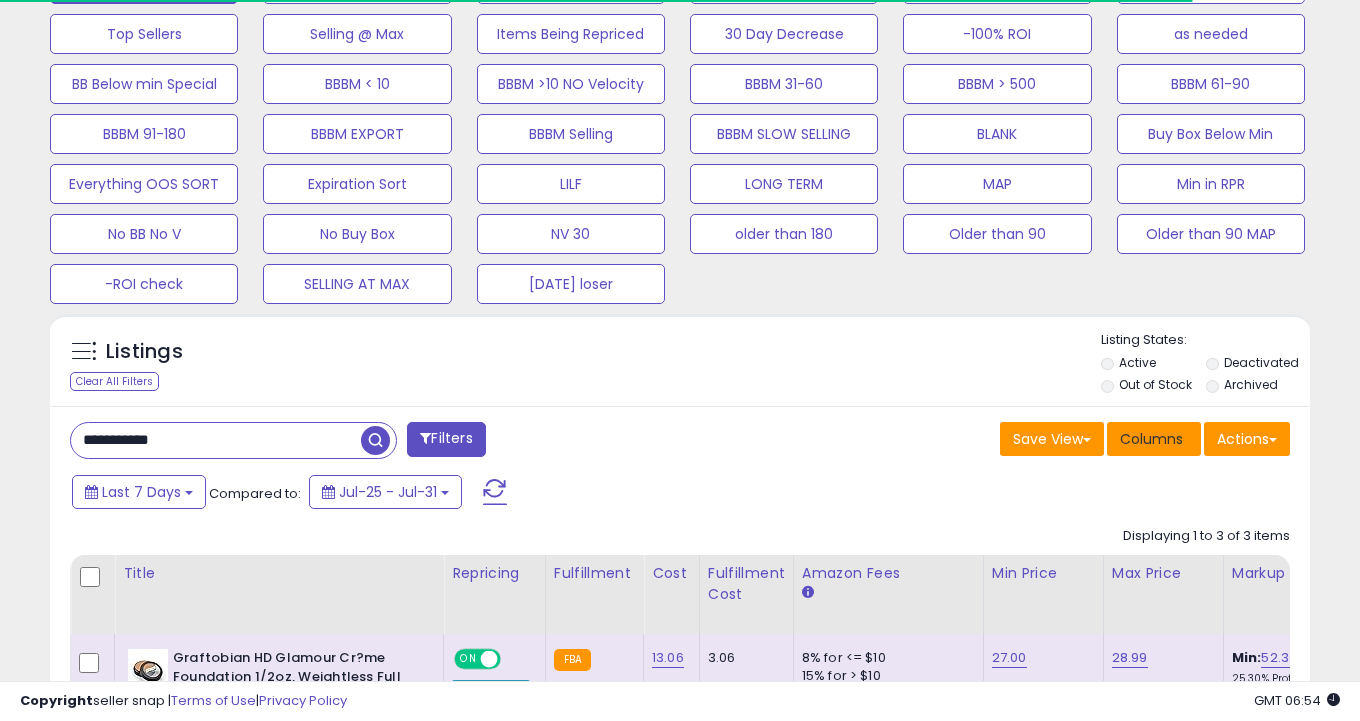 scroll, scrollTop: 999590, scrollLeft: 999270, axis: both 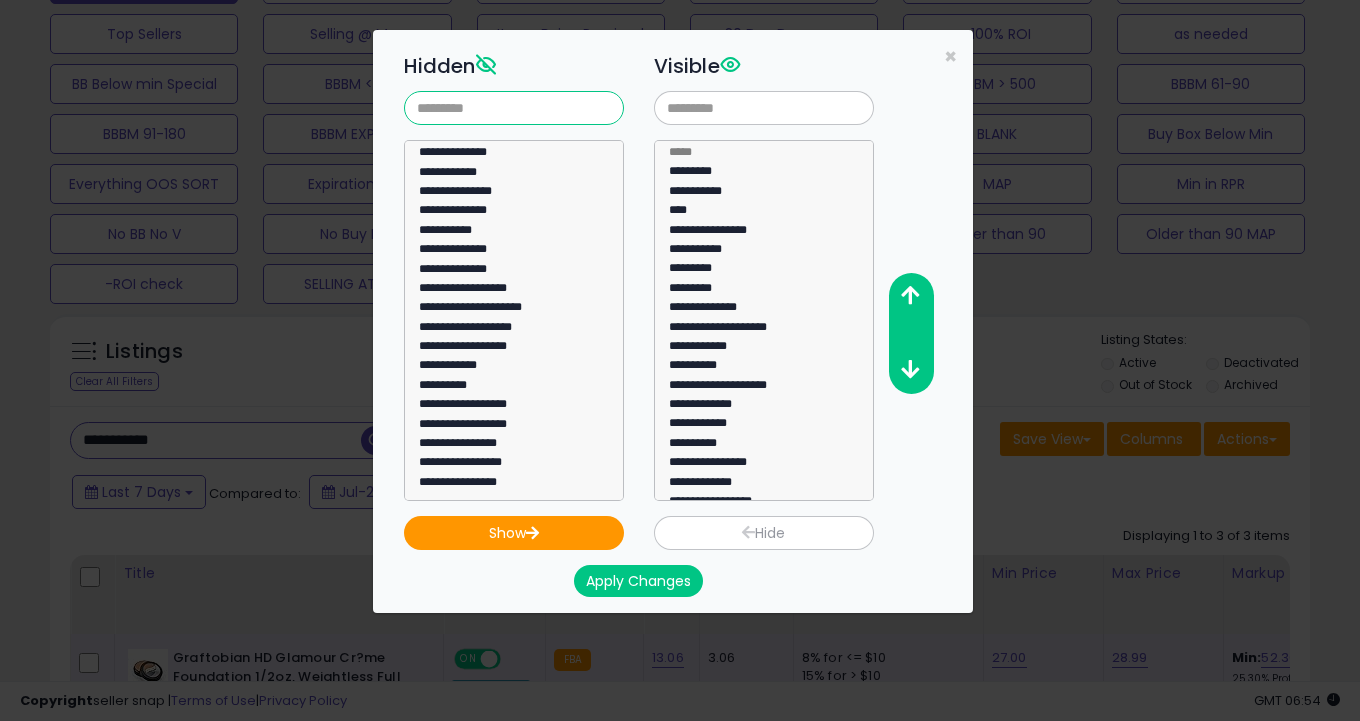 click at bounding box center (514, 108) 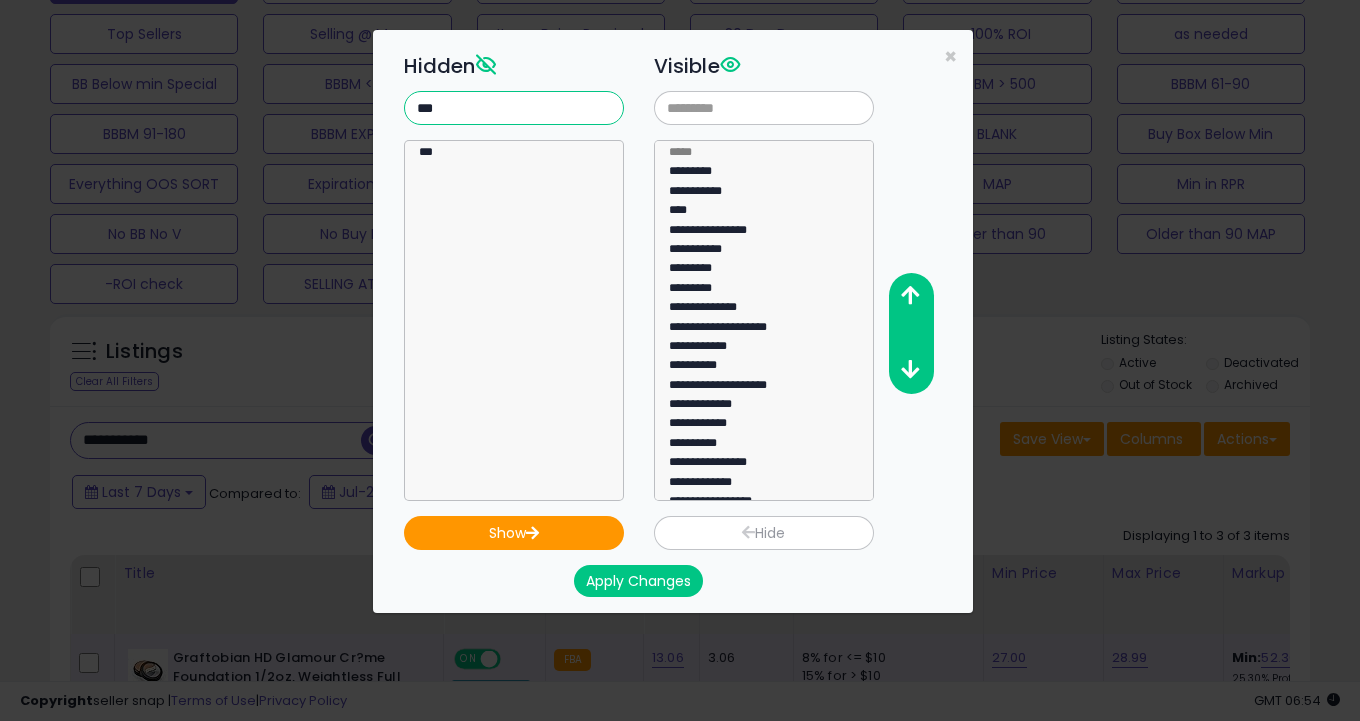 scroll, scrollTop: 0, scrollLeft: 0, axis: both 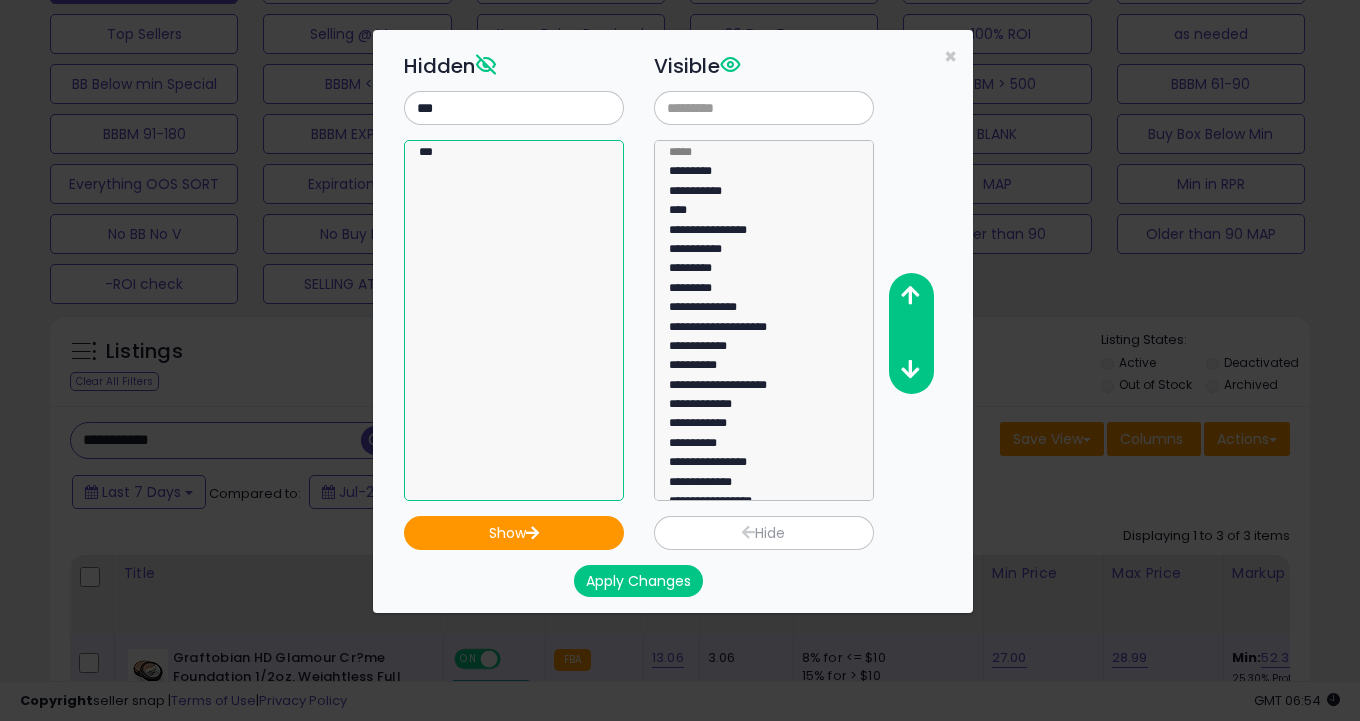 select on "***" 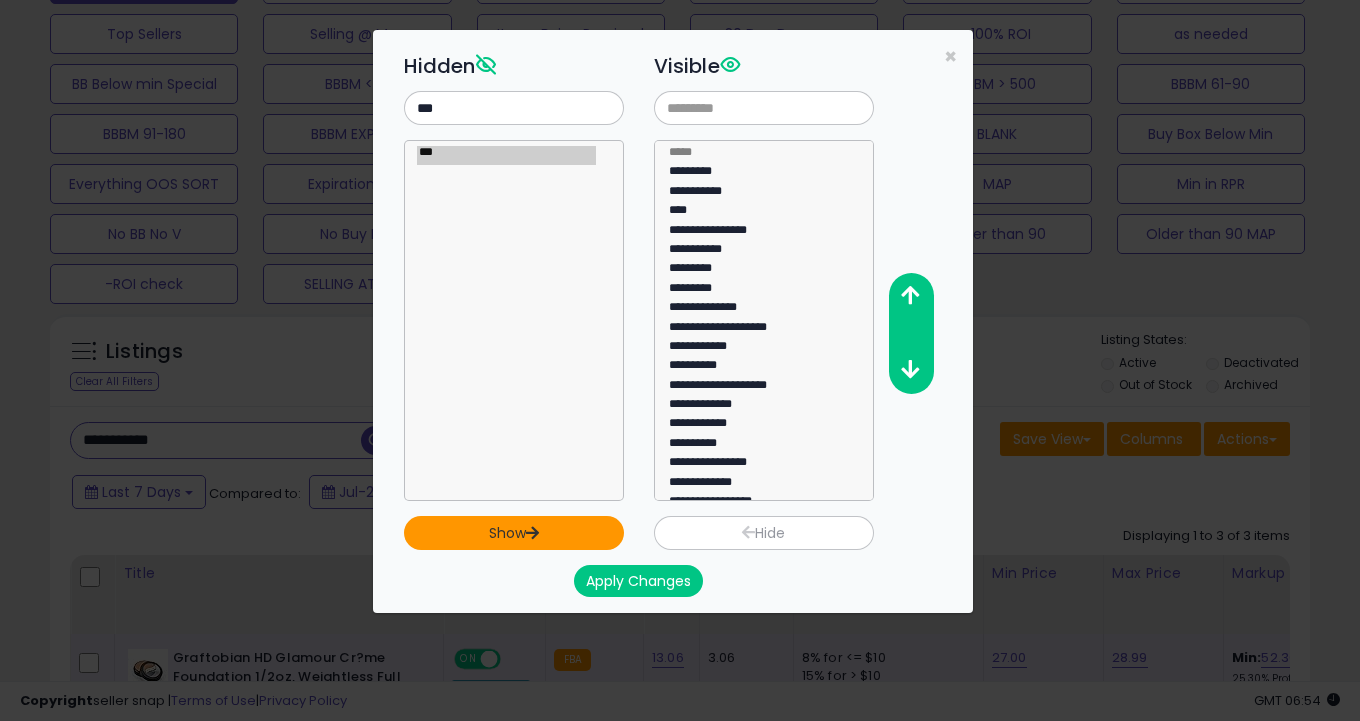 click at bounding box center (532, 532) 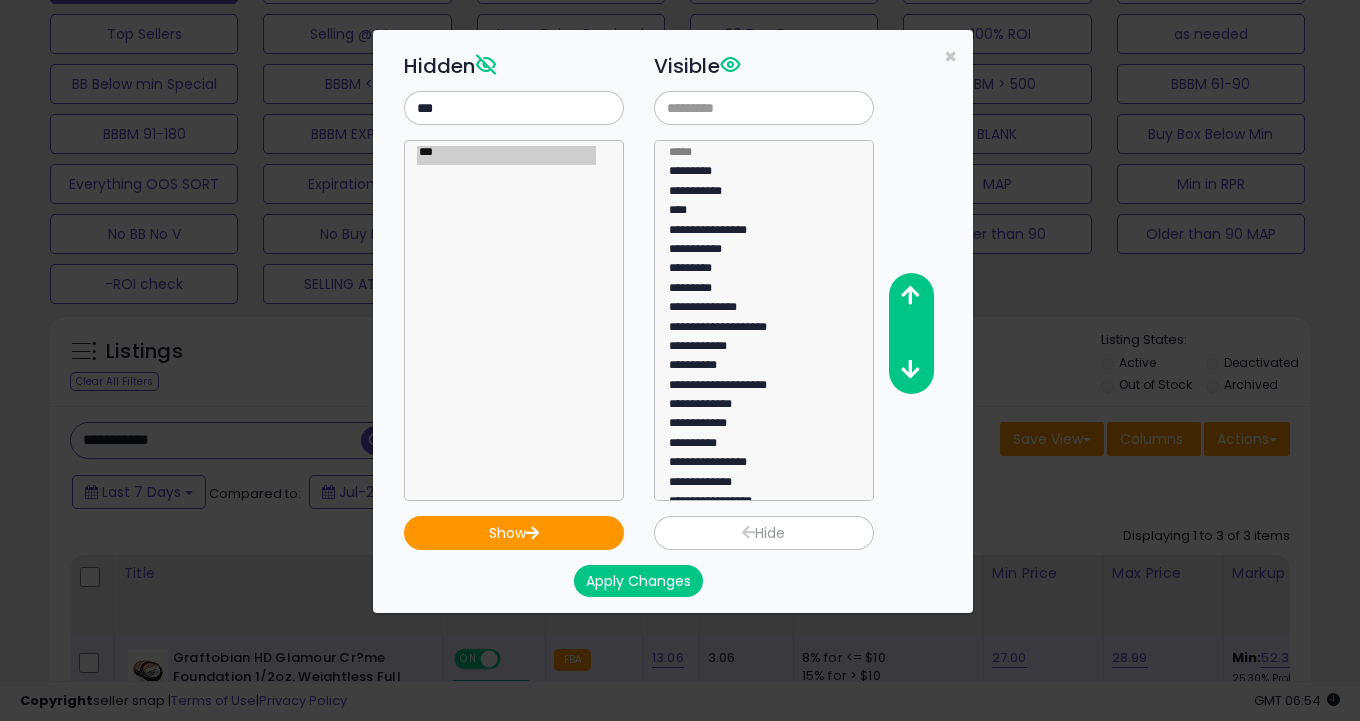 scroll, scrollTop: 189, scrollLeft: 0, axis: vertical 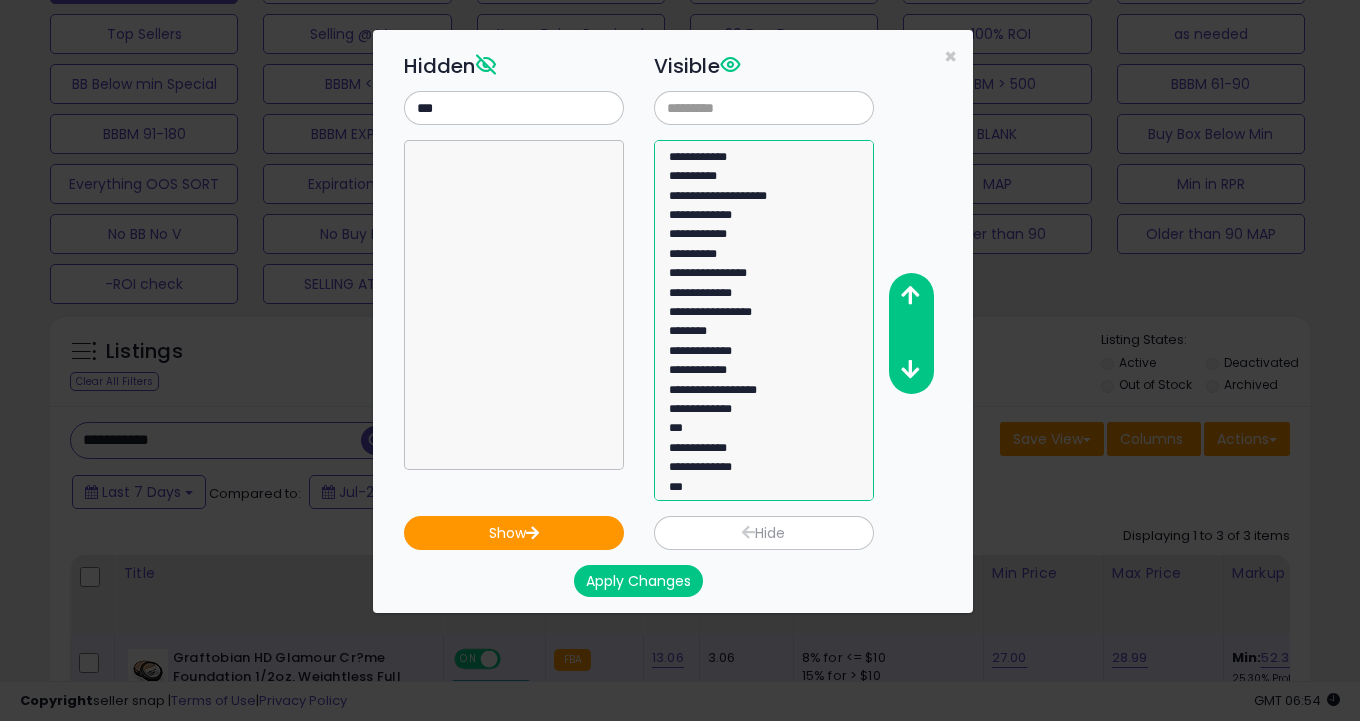 select on "***" 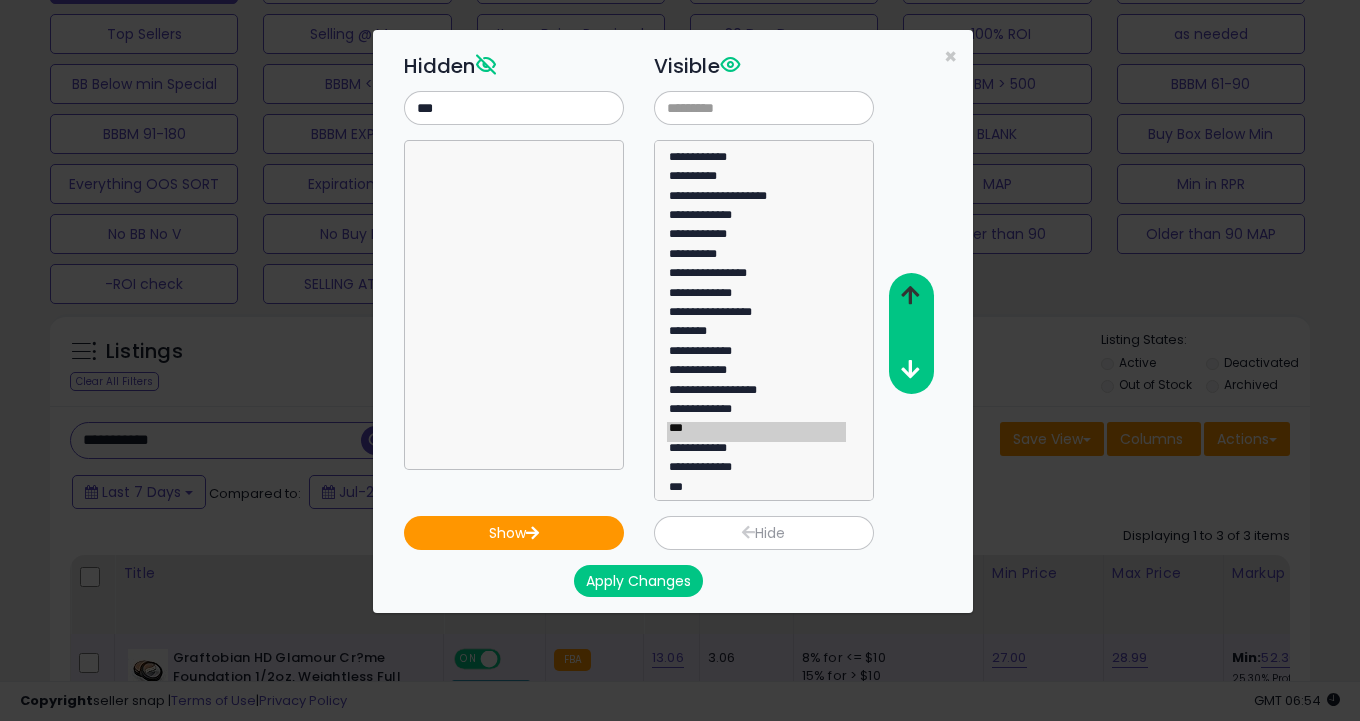 click at bounding box center (910, 296) 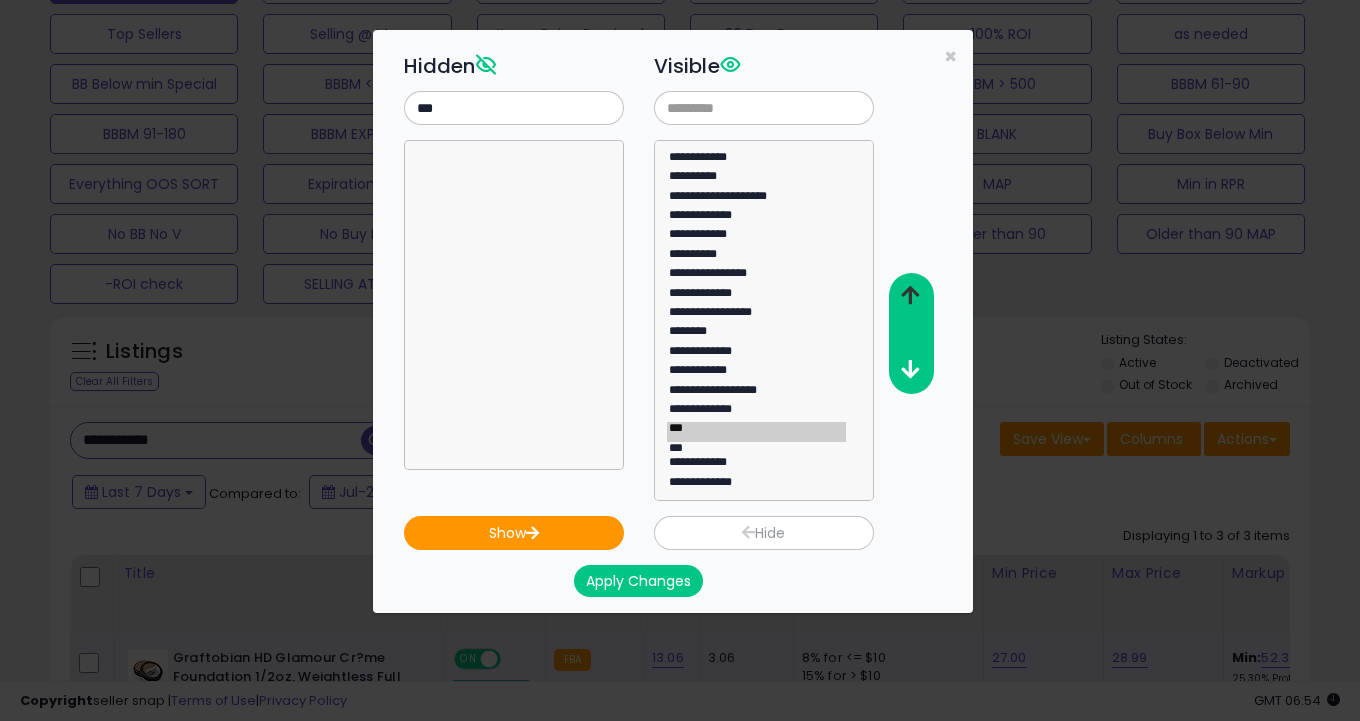 click at bounding box center [910, 296] 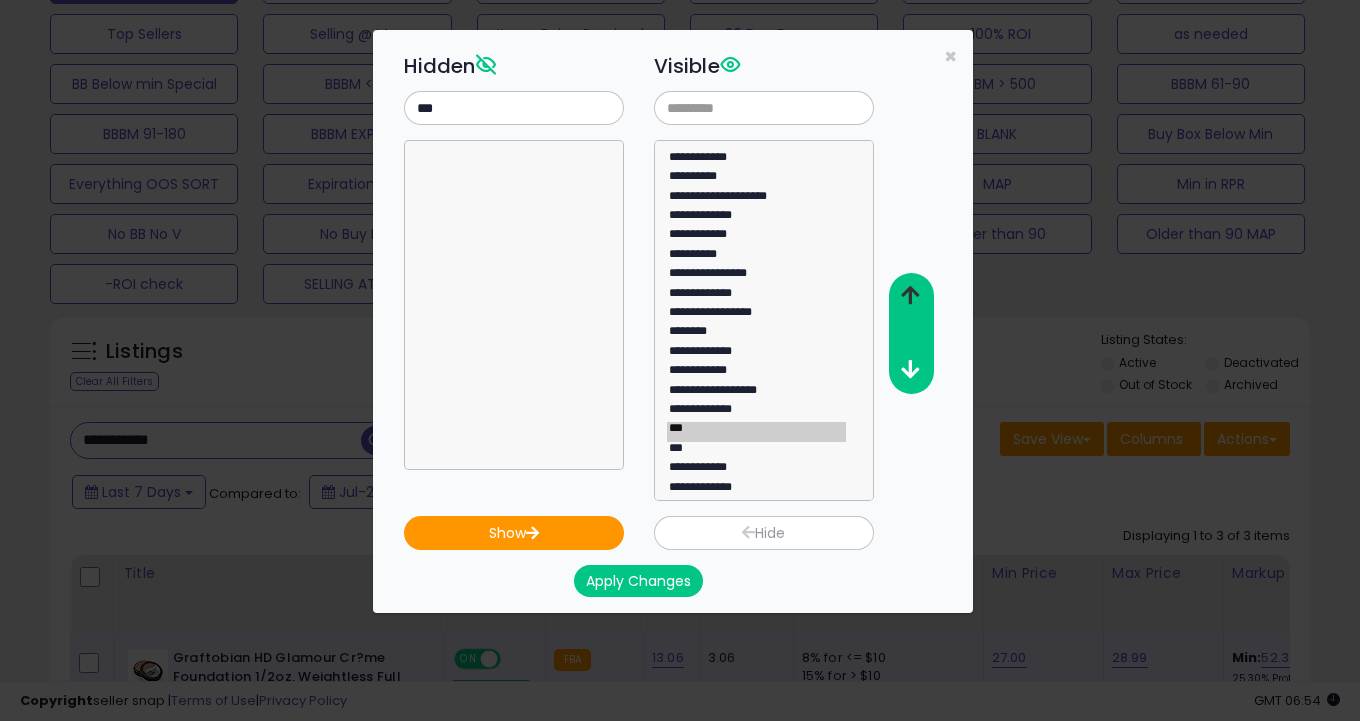 click at bounding box center [910, 296] 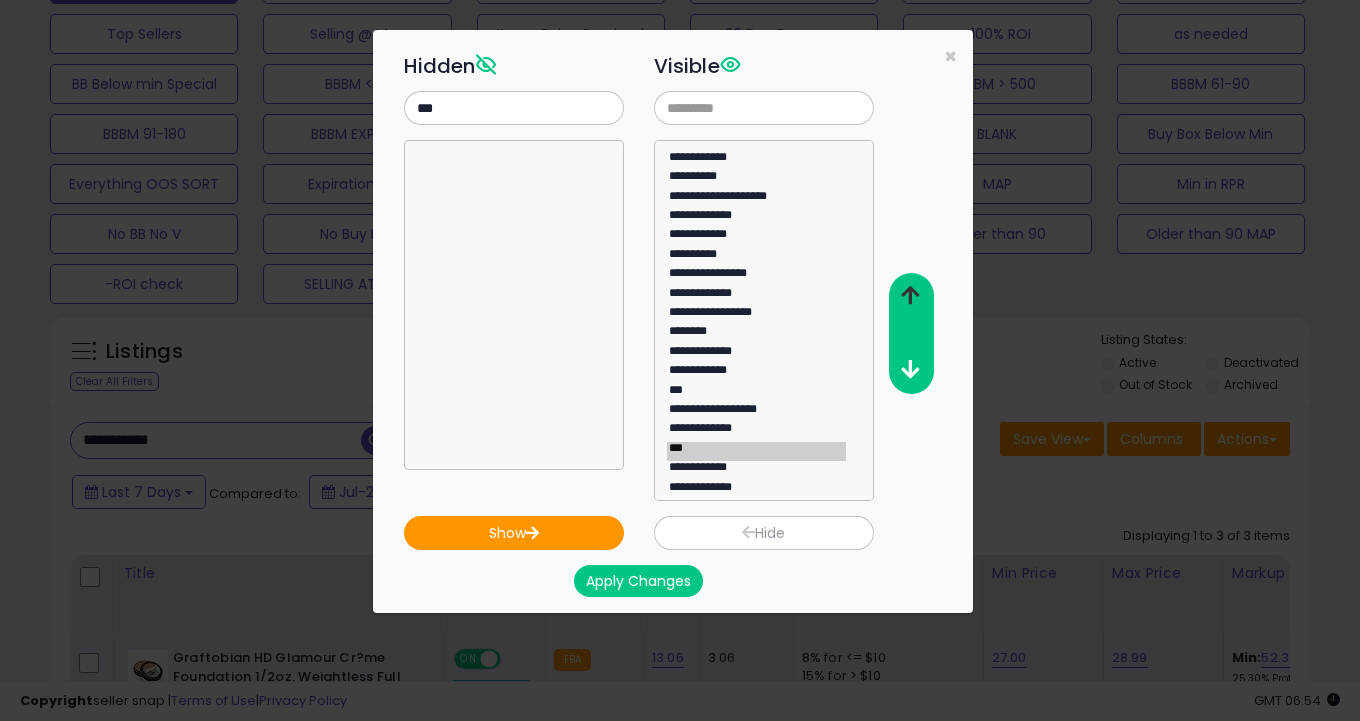click at bounding box center [910, 296] 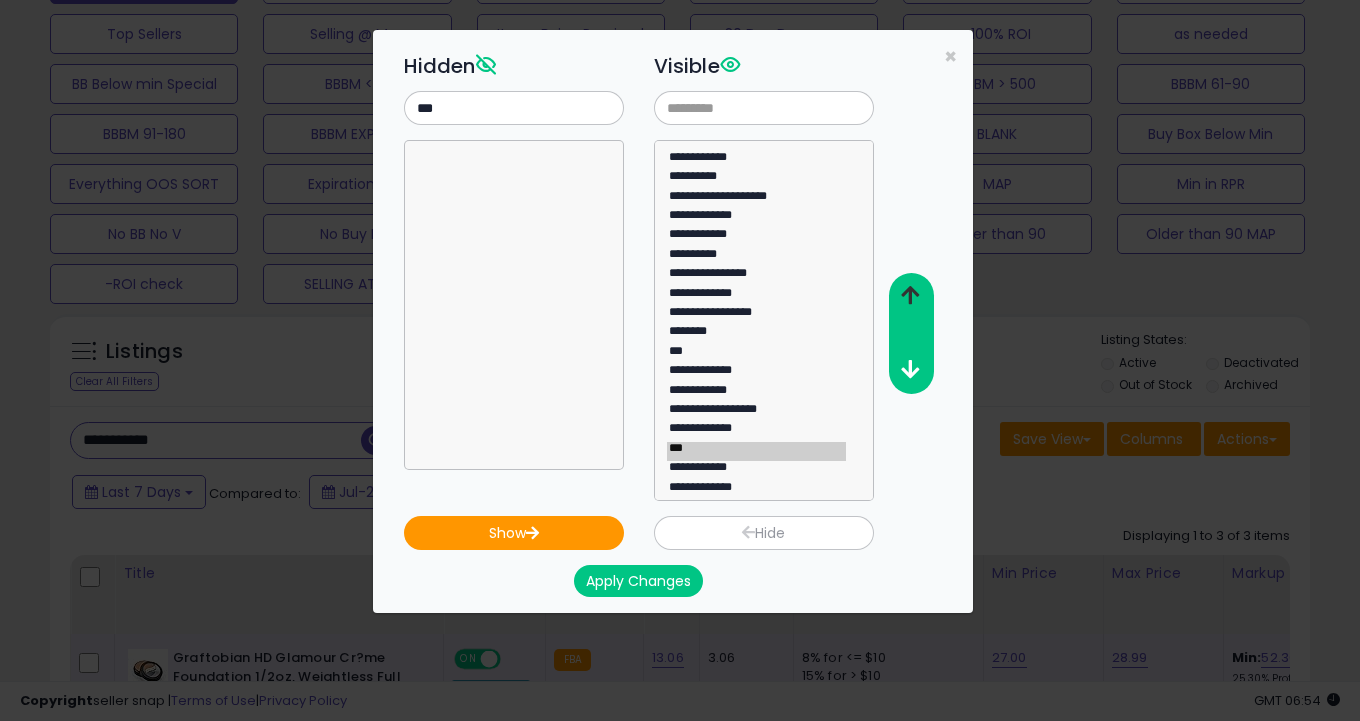 click at bounding box center (910, 296) 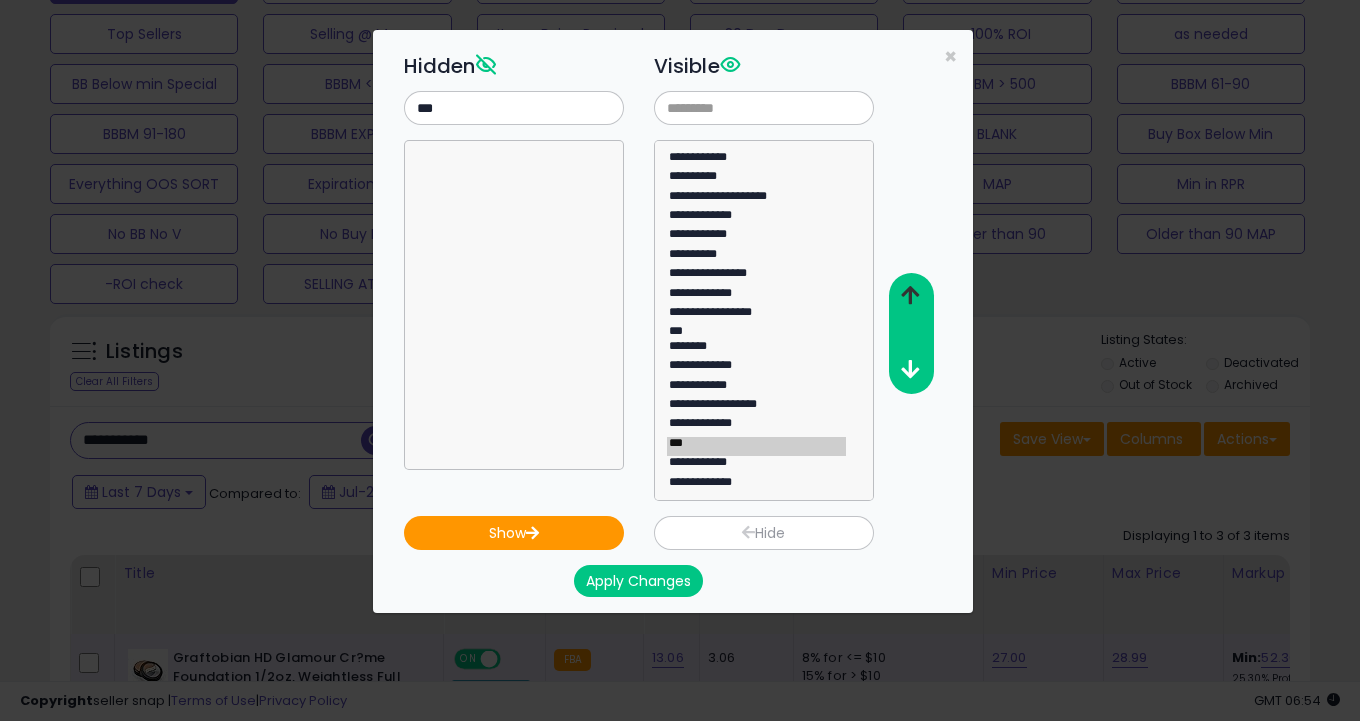 click at bounding box center [910, 296] 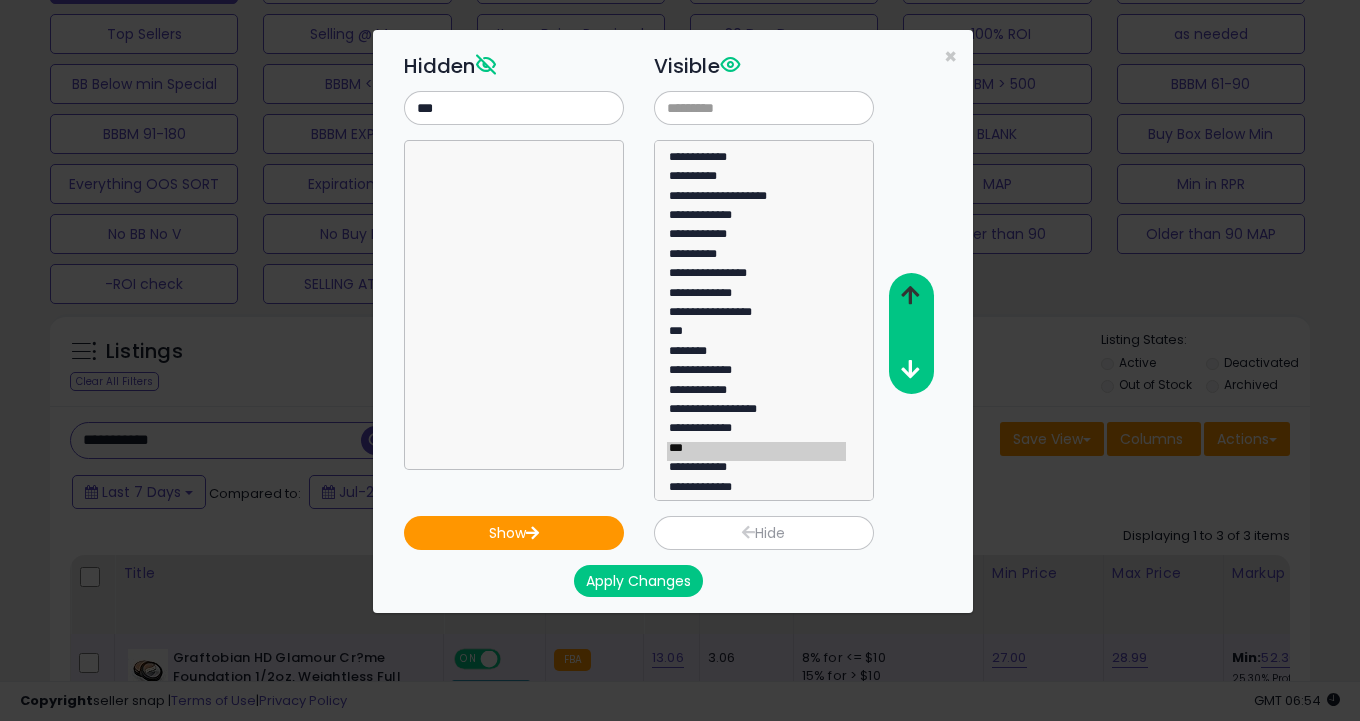 click at bounding box center [910, 296] 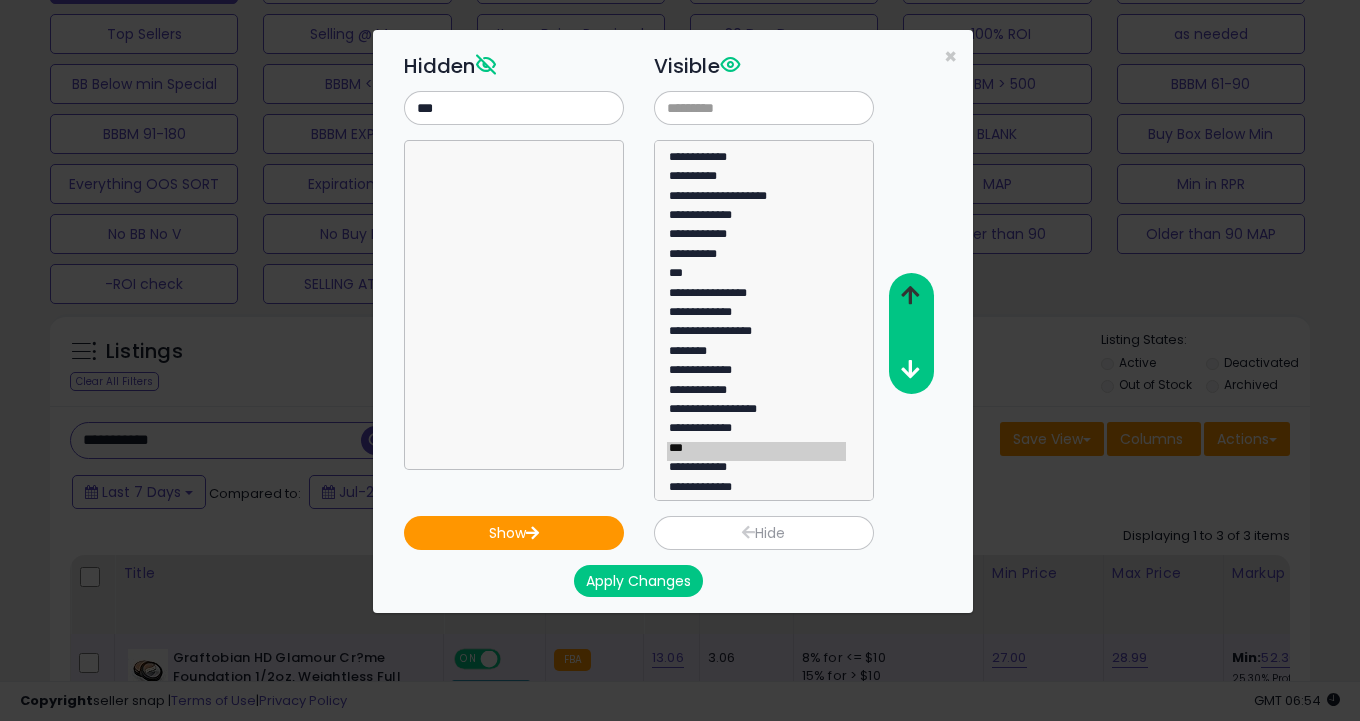 click at bounding box center (910, 296) 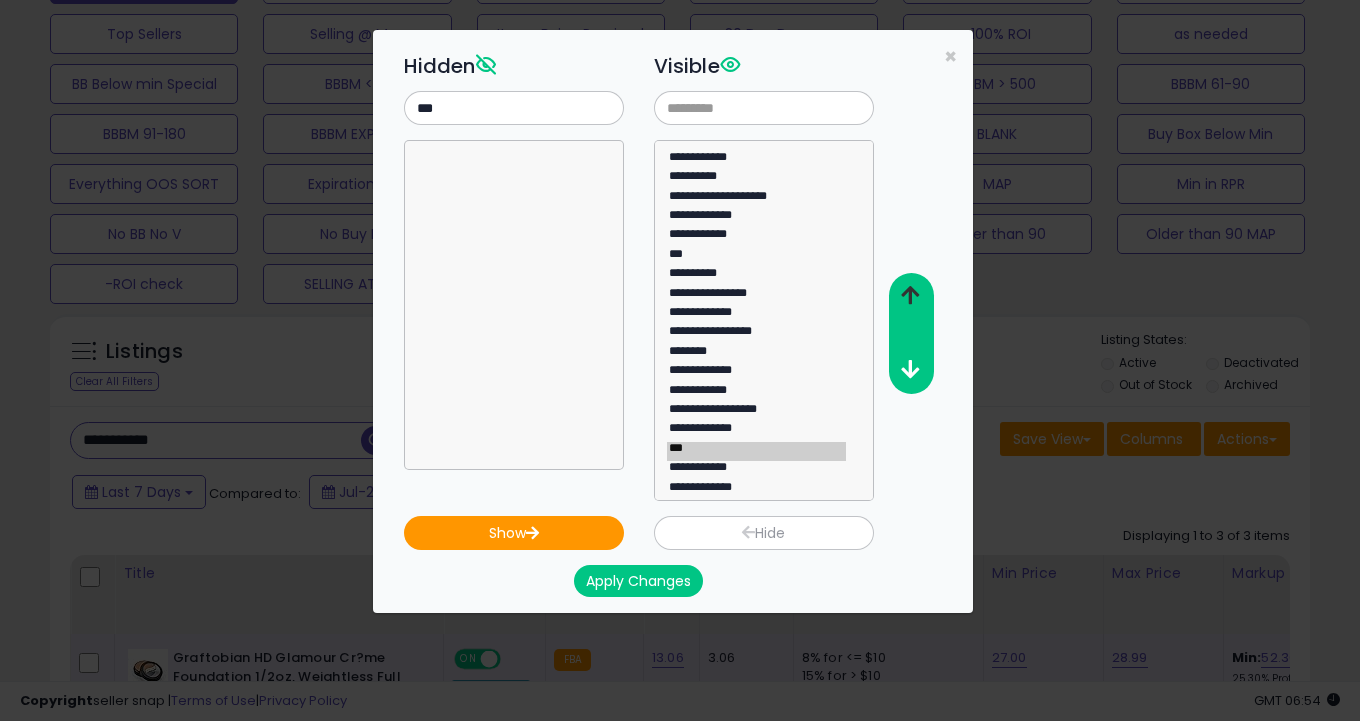 click at bounding box center (910, 296) 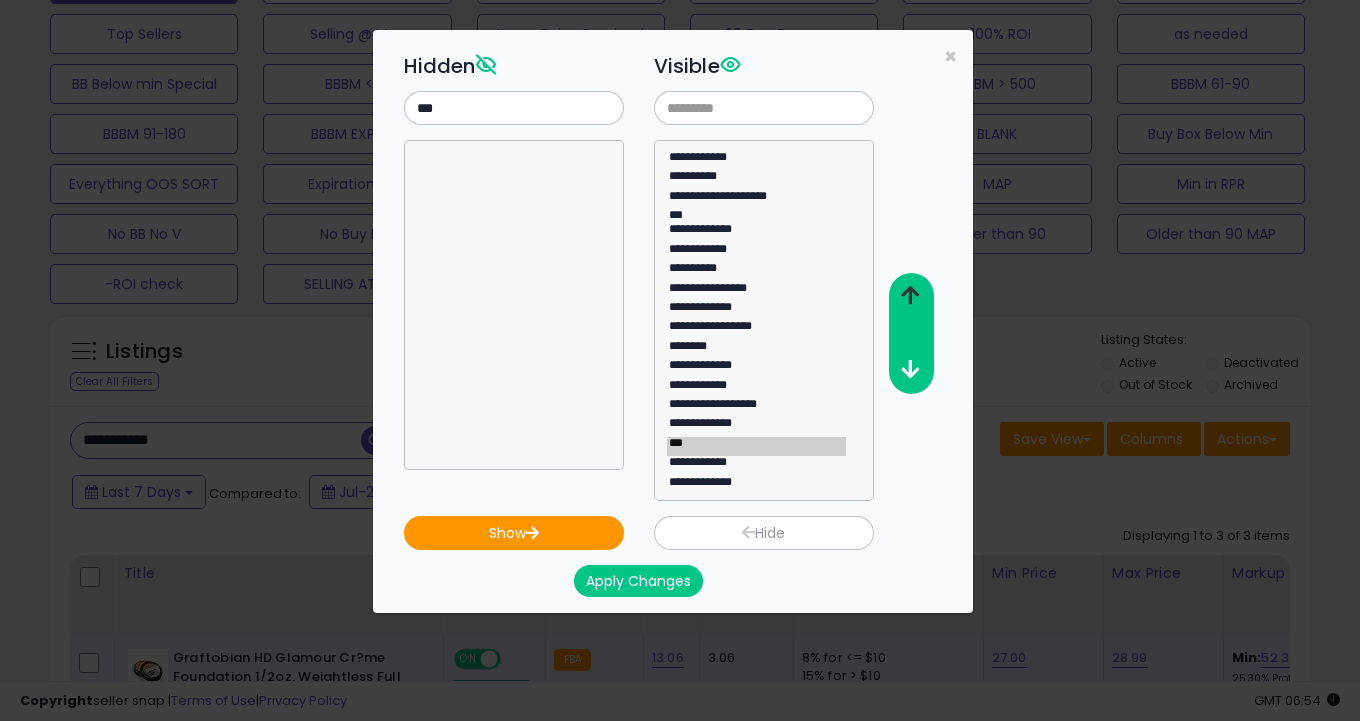 click at bounding box center [910, 296] 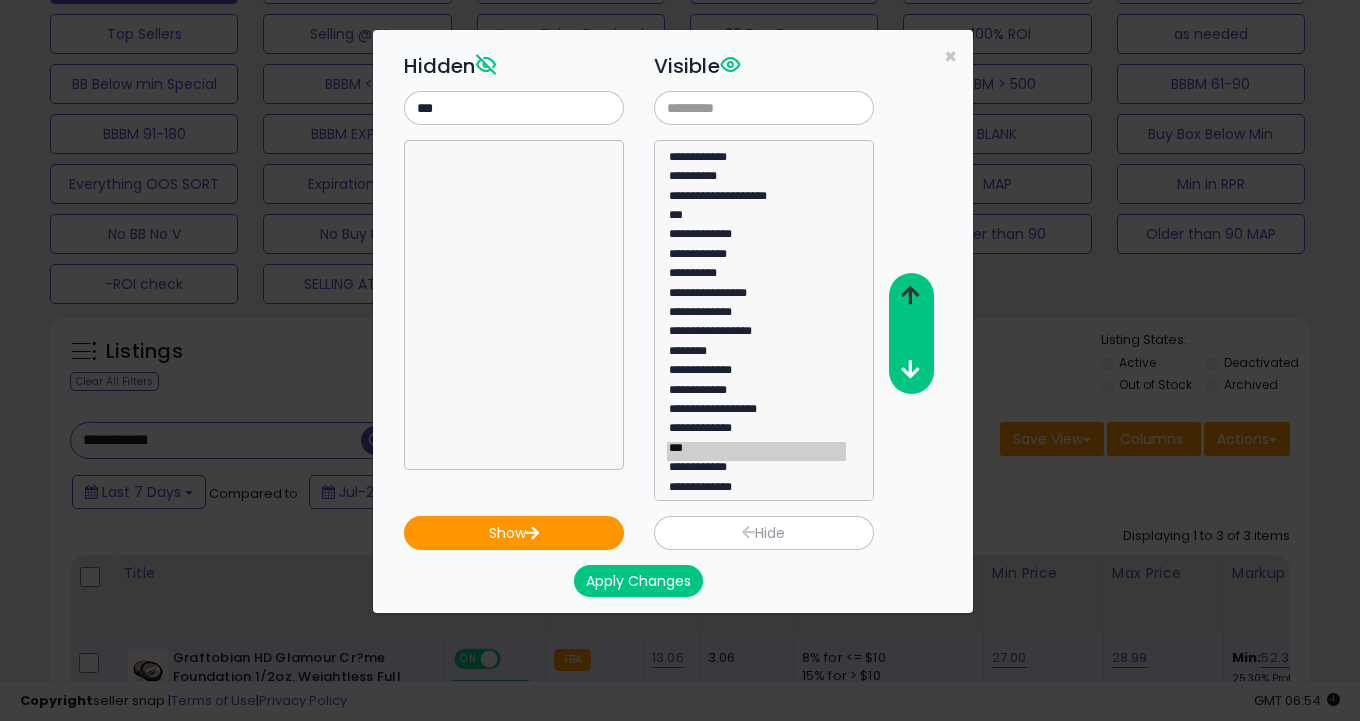 click at bounding box center (910, 296) 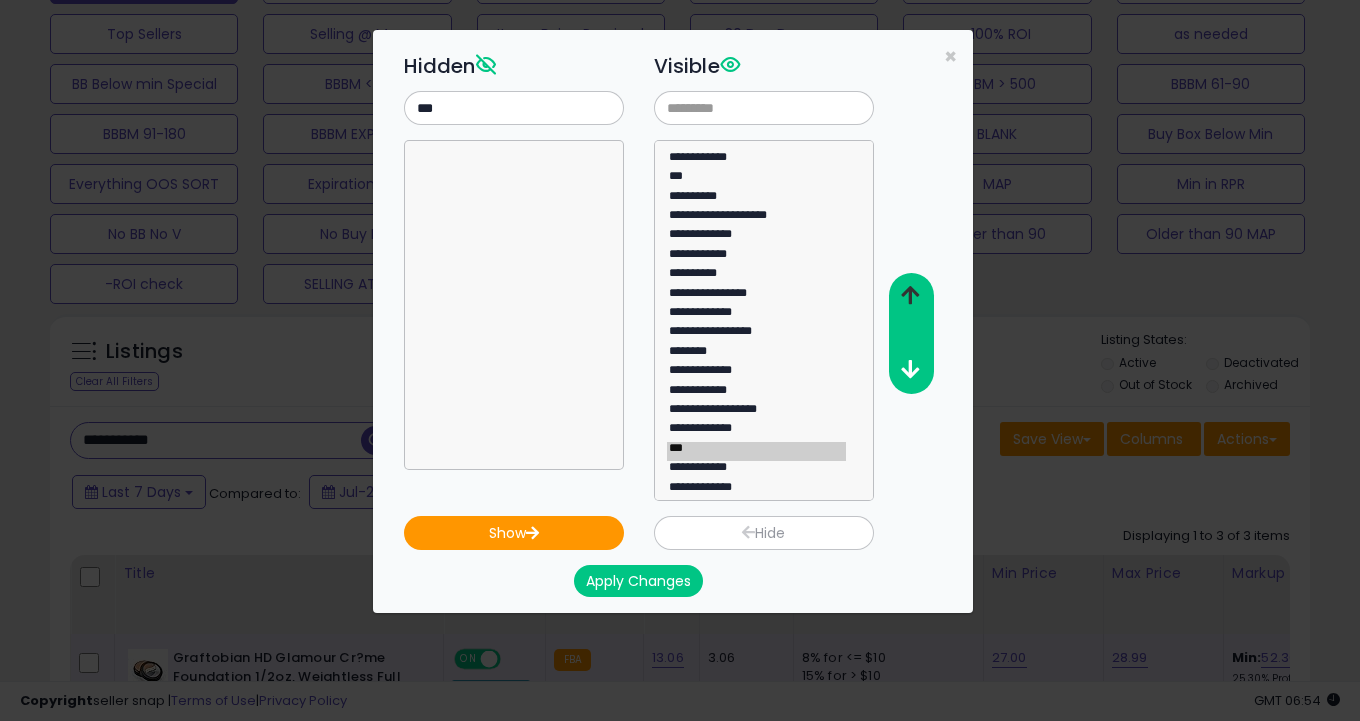 click at bounding box center [910, 296] 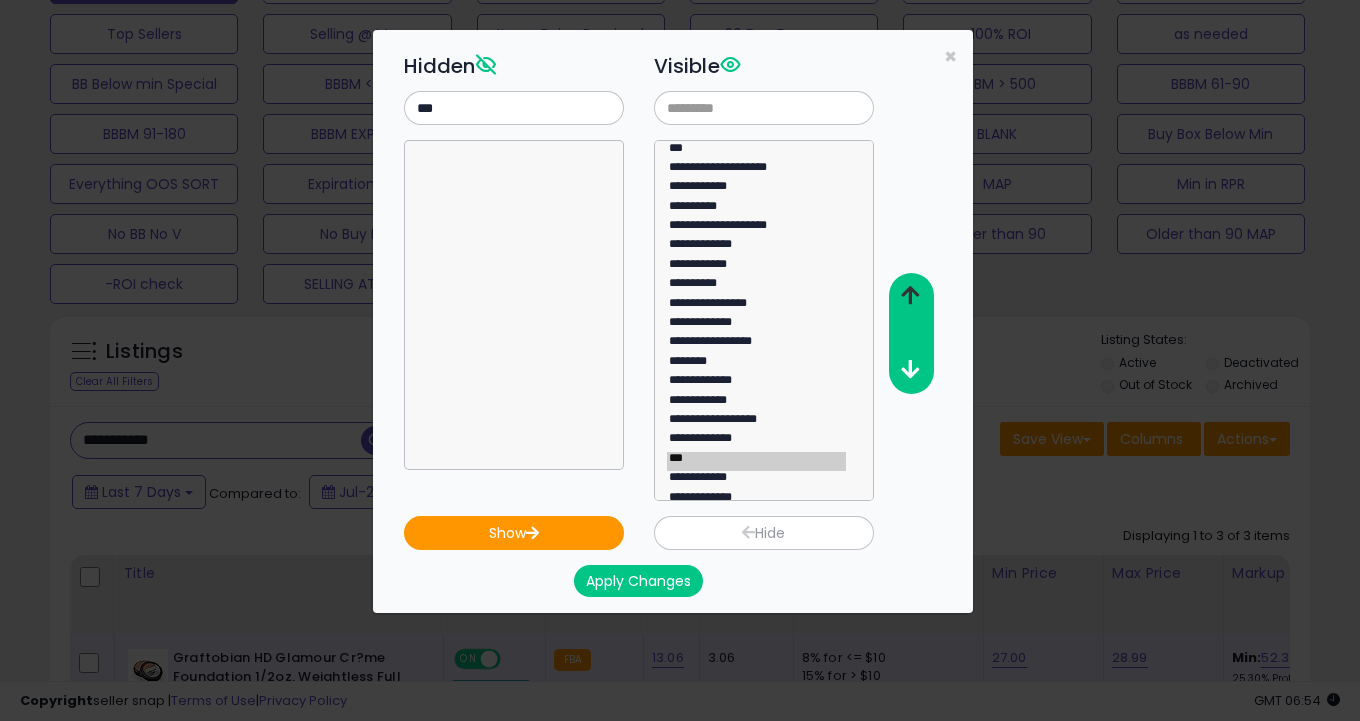 click at bounding box center [910, 296] 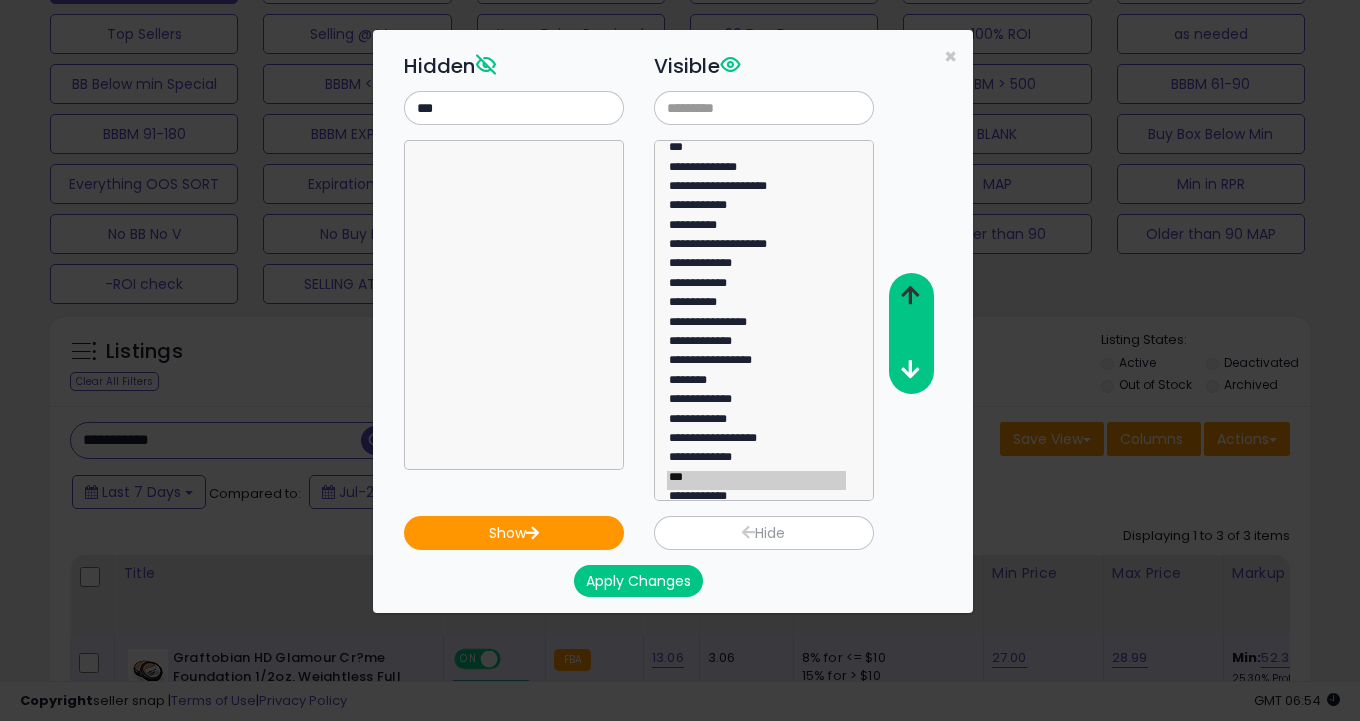 click at bounding box center (910, 296) 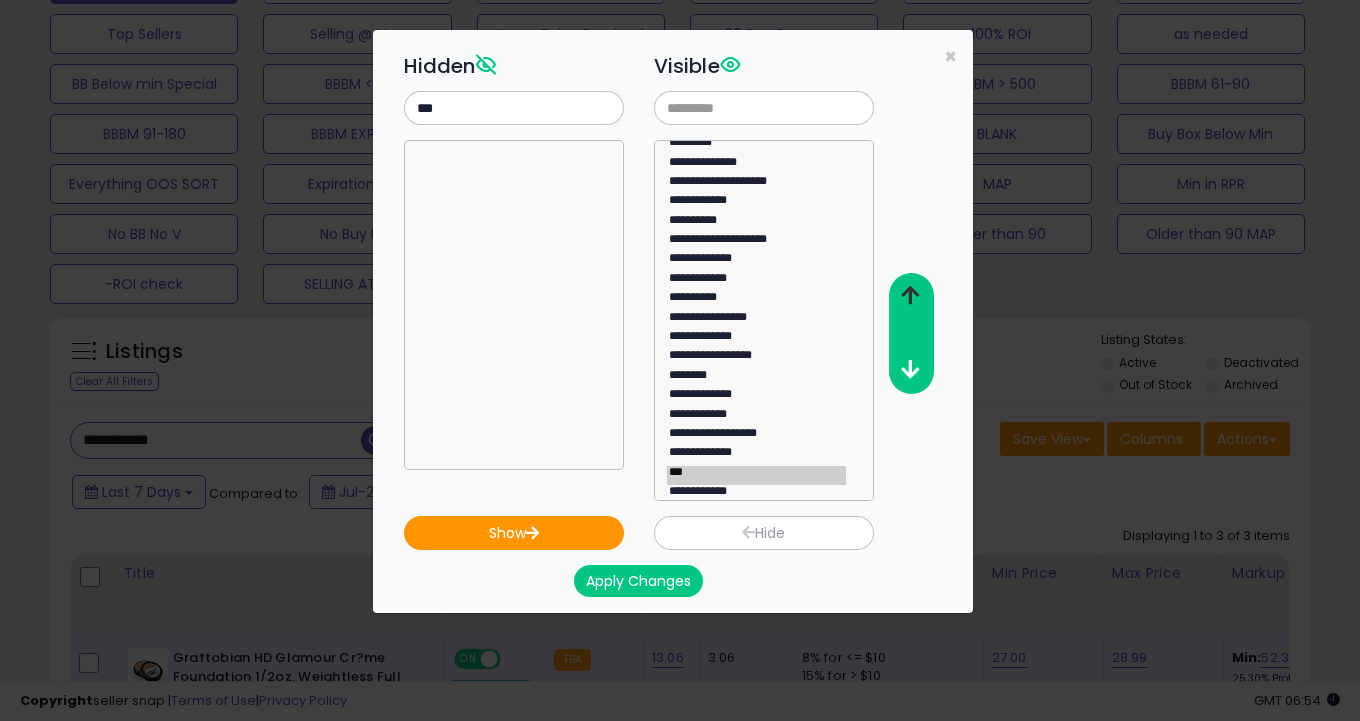 click at bounding box center [910, 296] 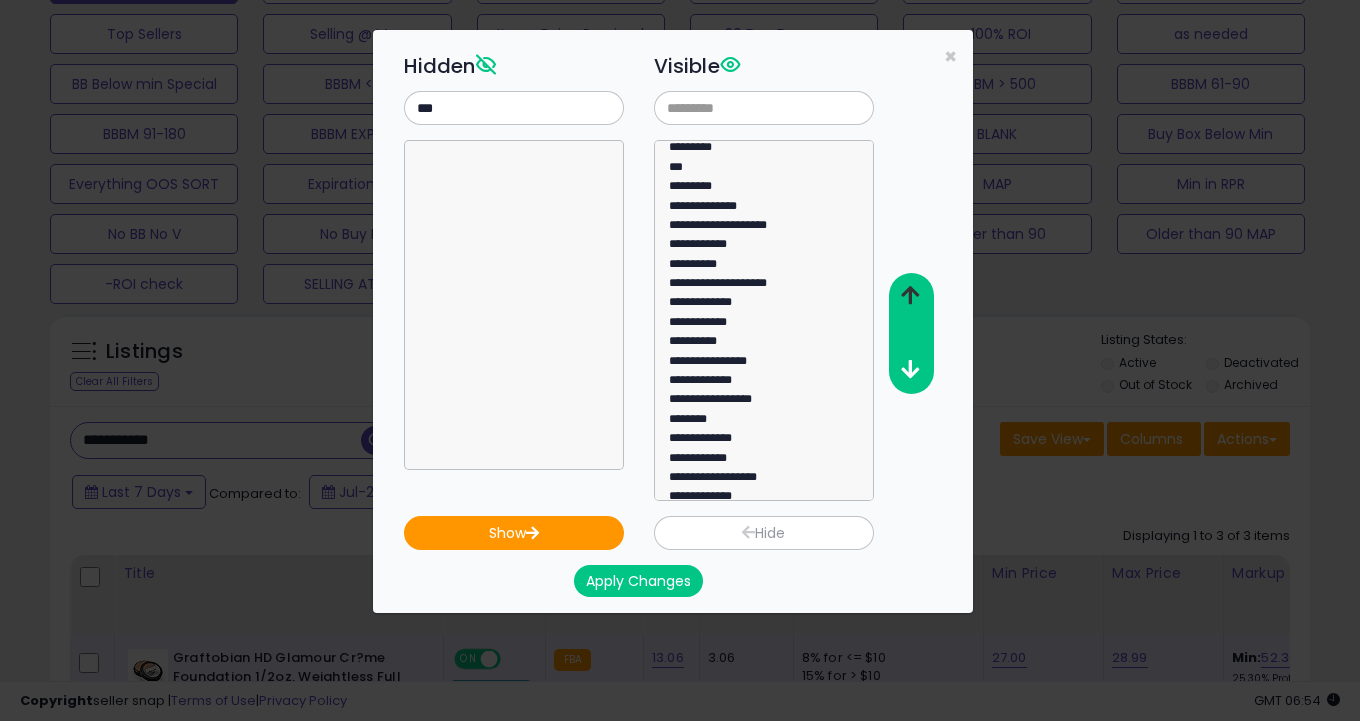 click at bounding box center (910, 296) 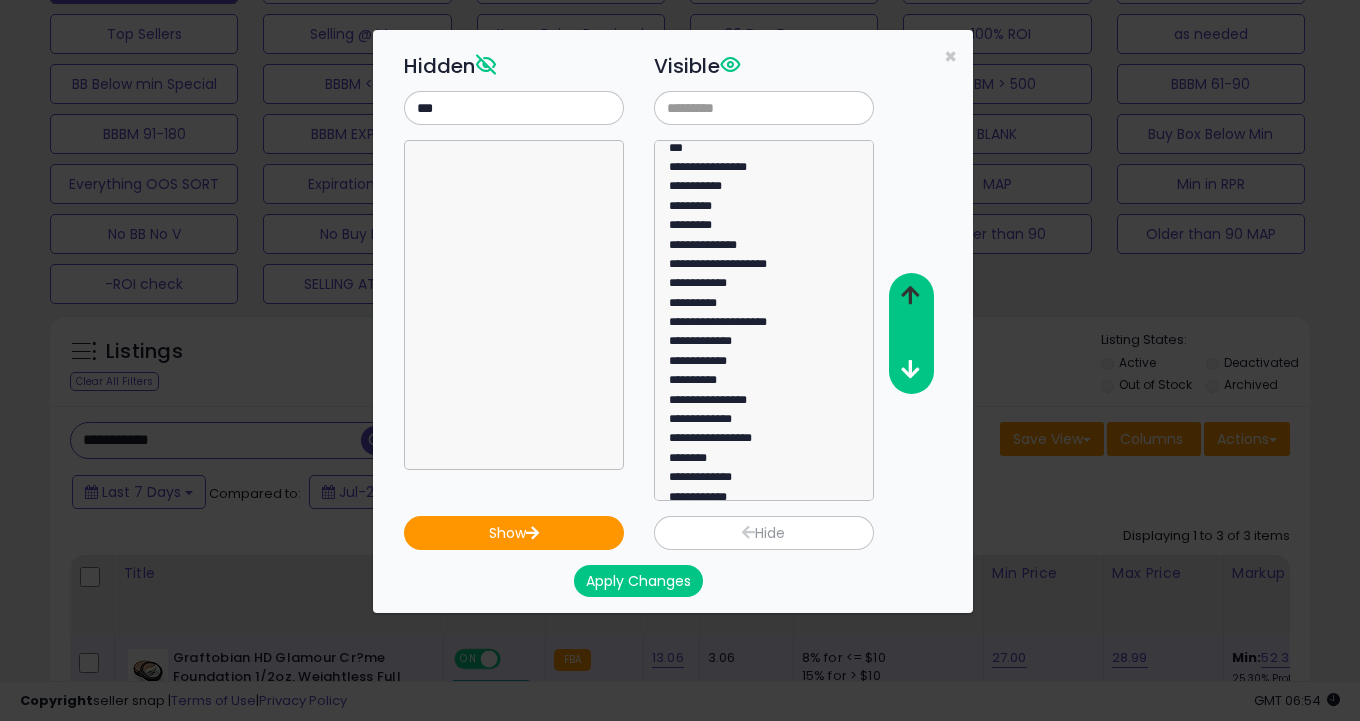 click at bounding box center [910, 296] 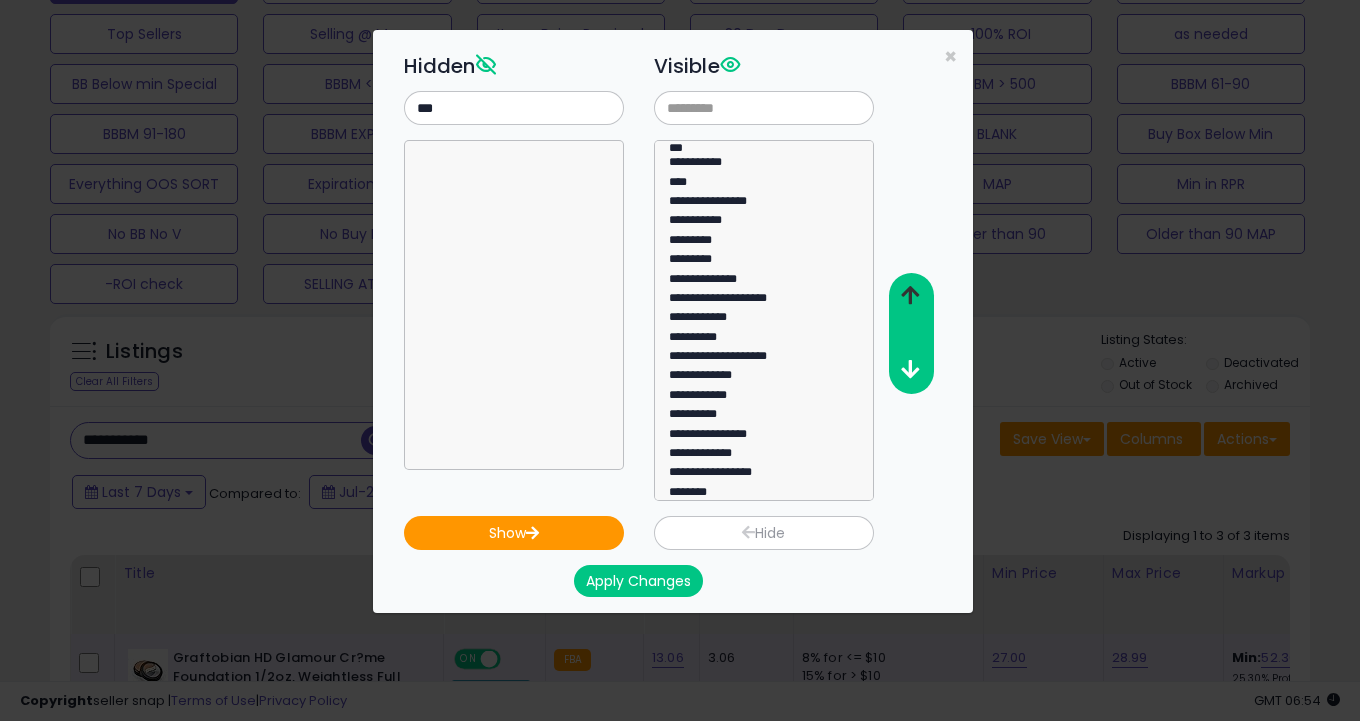 click at bounding box center [910, 296] 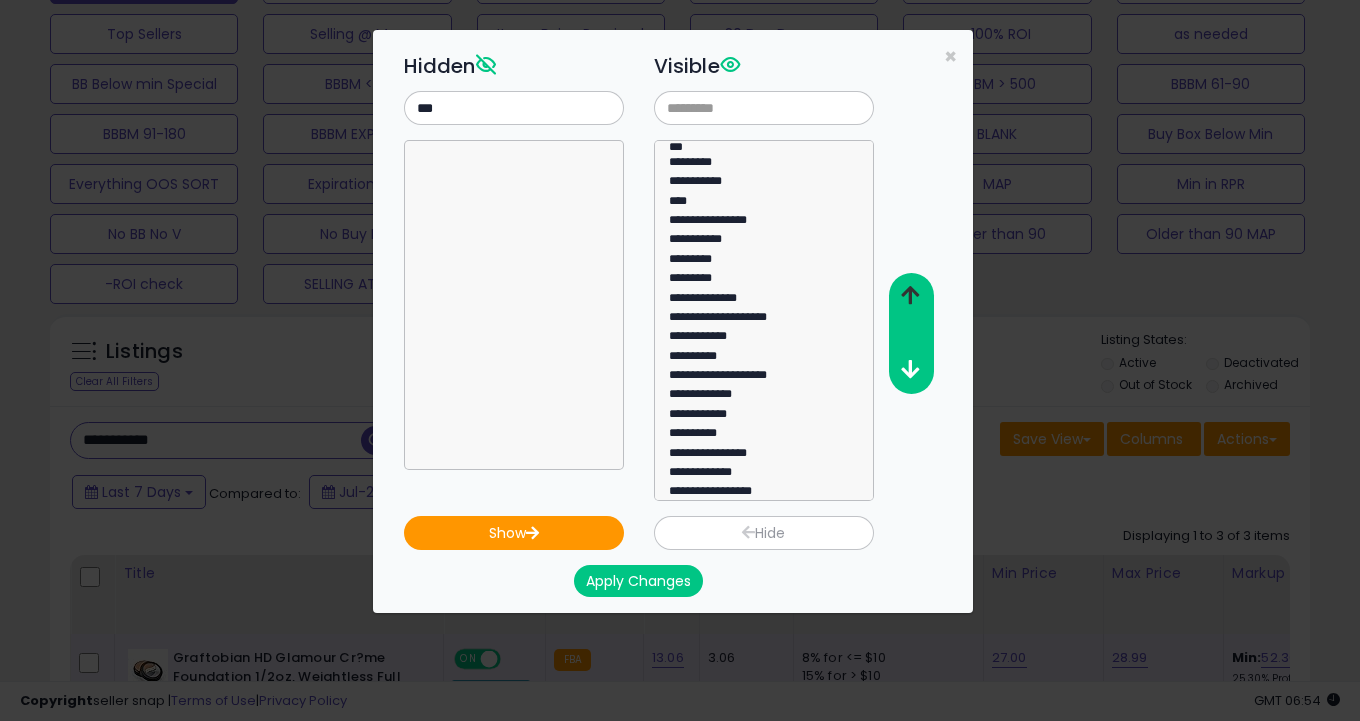 click at bounding box center (910, 296) 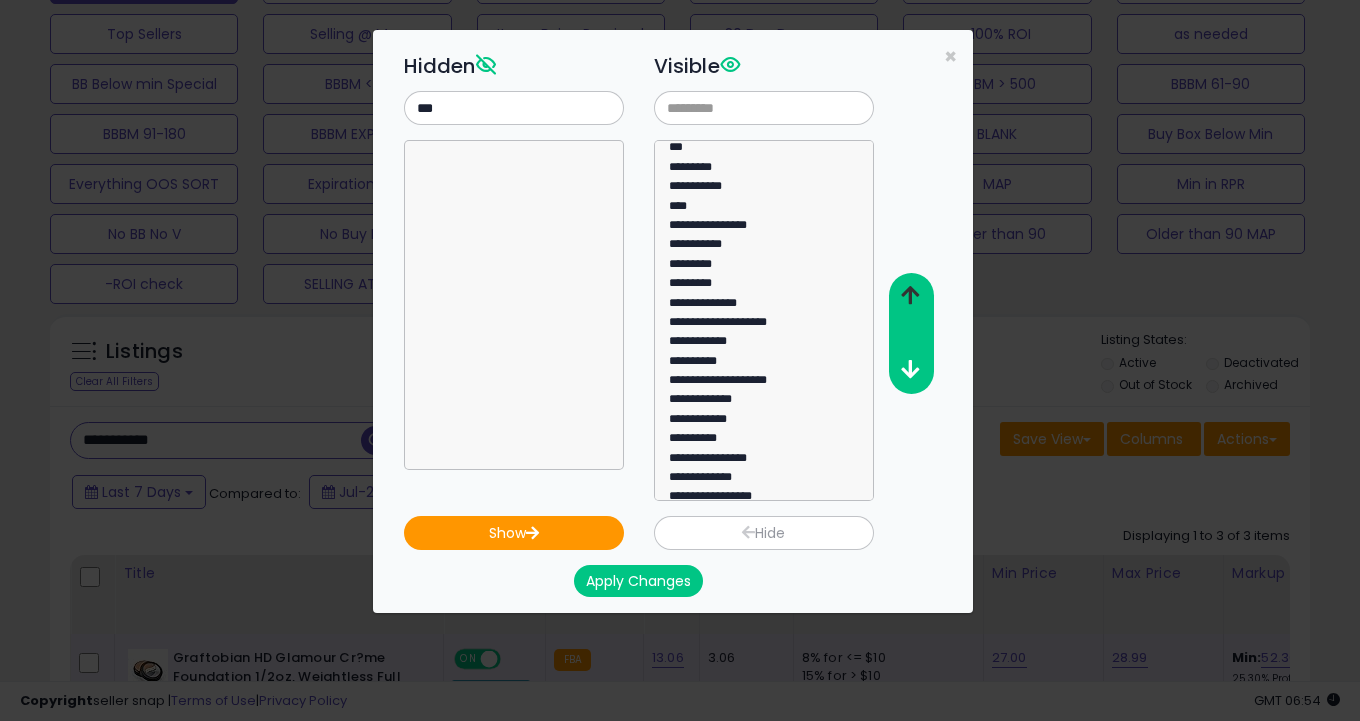 scroll, scrollTop: 4, scrollLeft: 0, axis: vertical 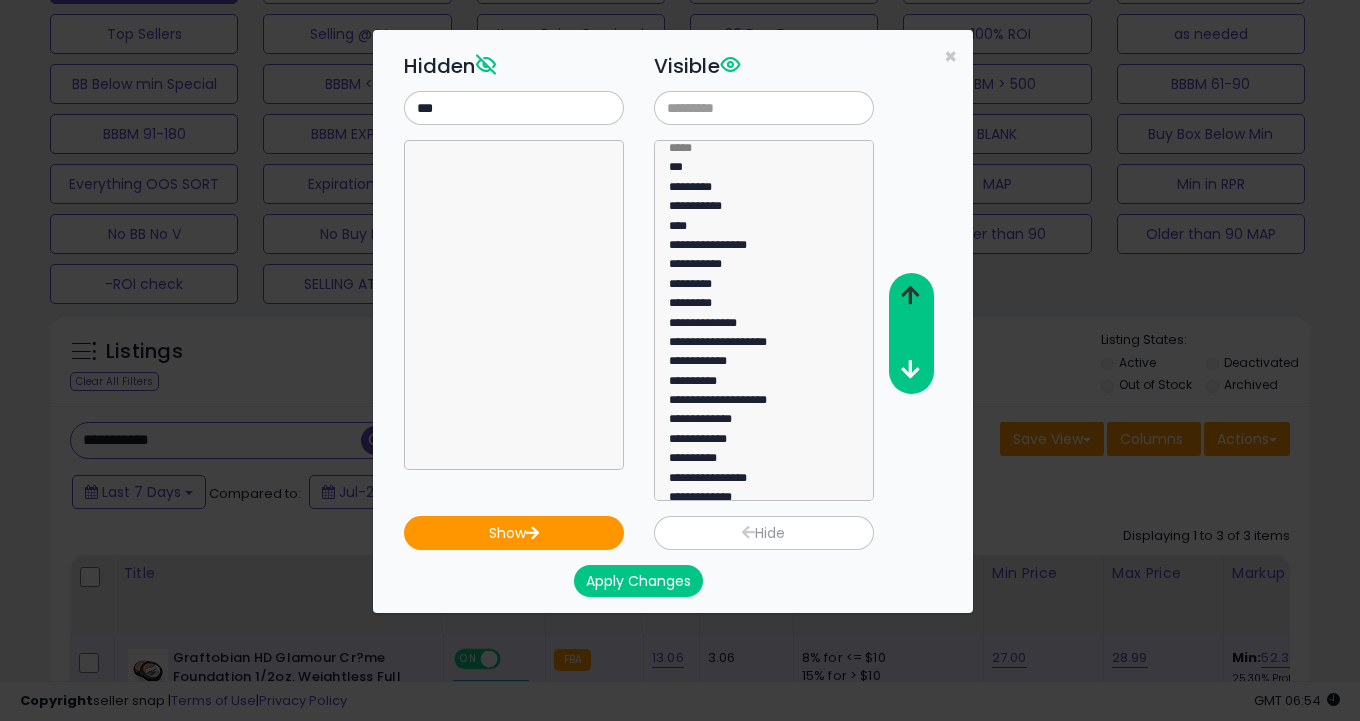 click at bounding box center [910, 296] 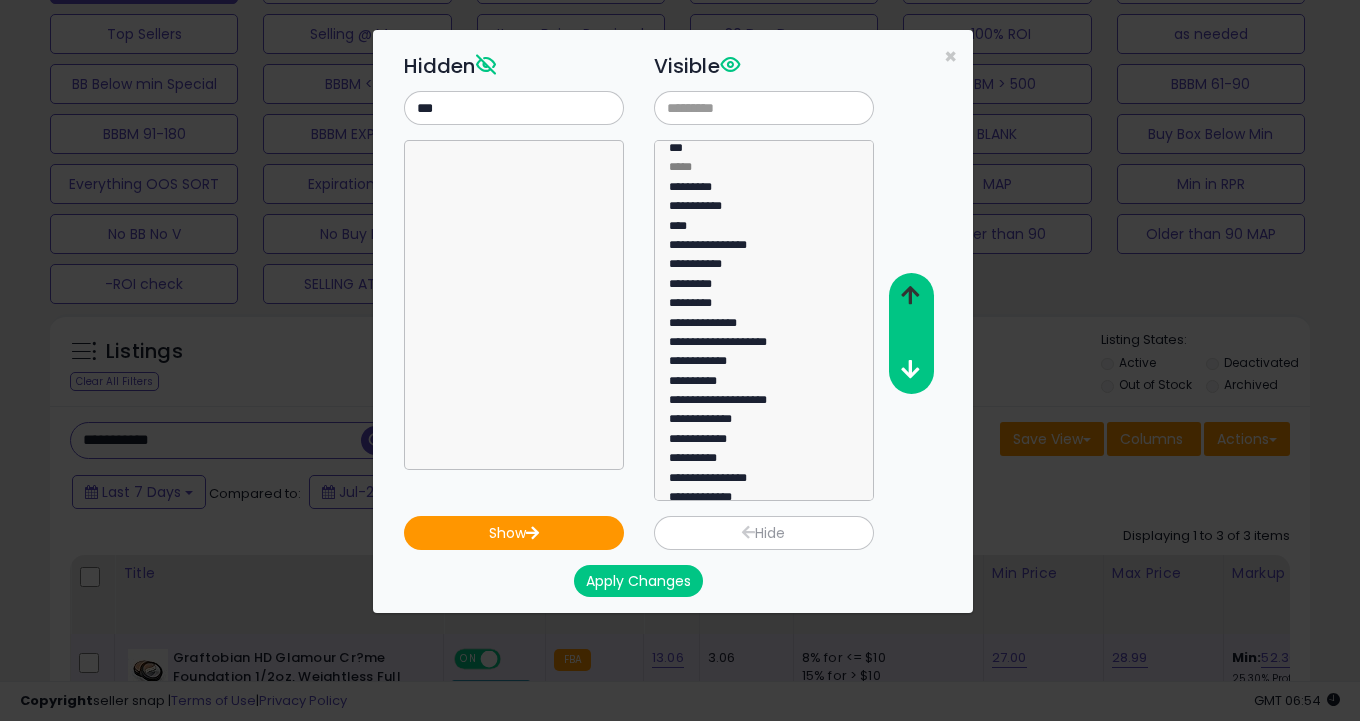 click at bounding box center (910, 296) 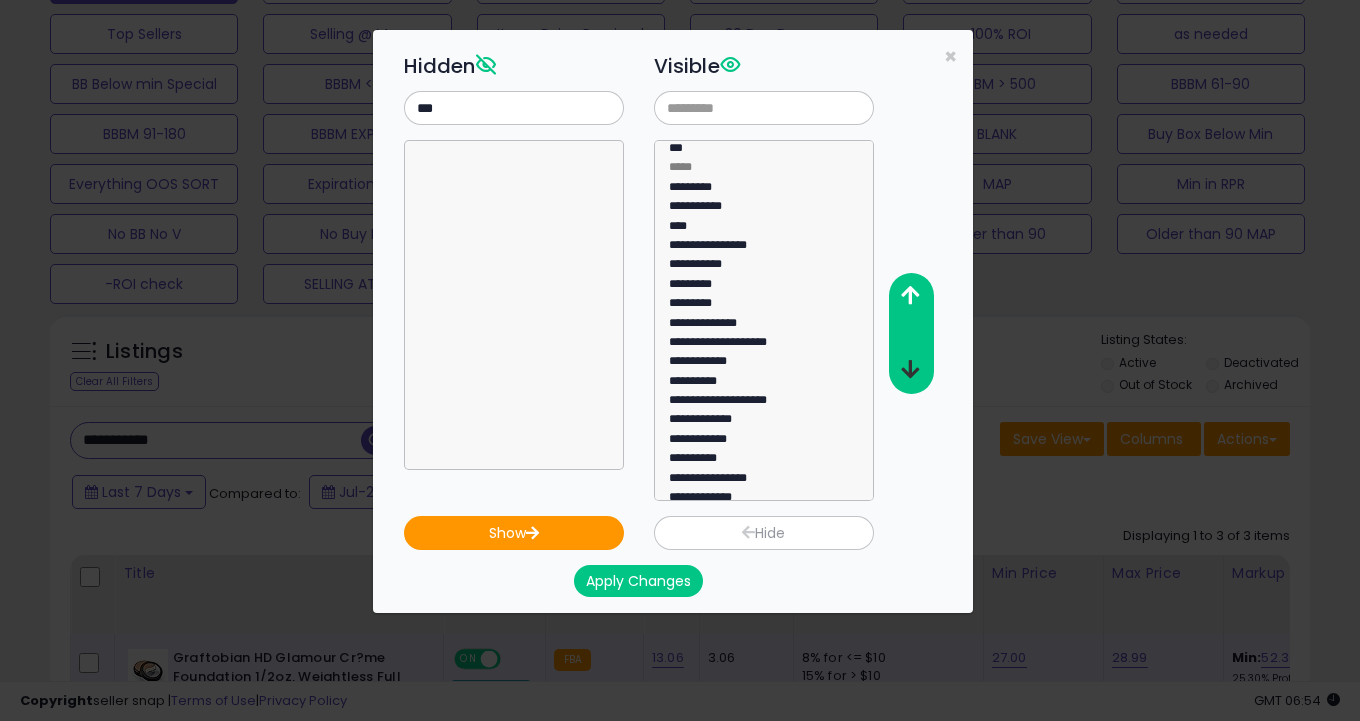 click at bounding box center [910, 369] 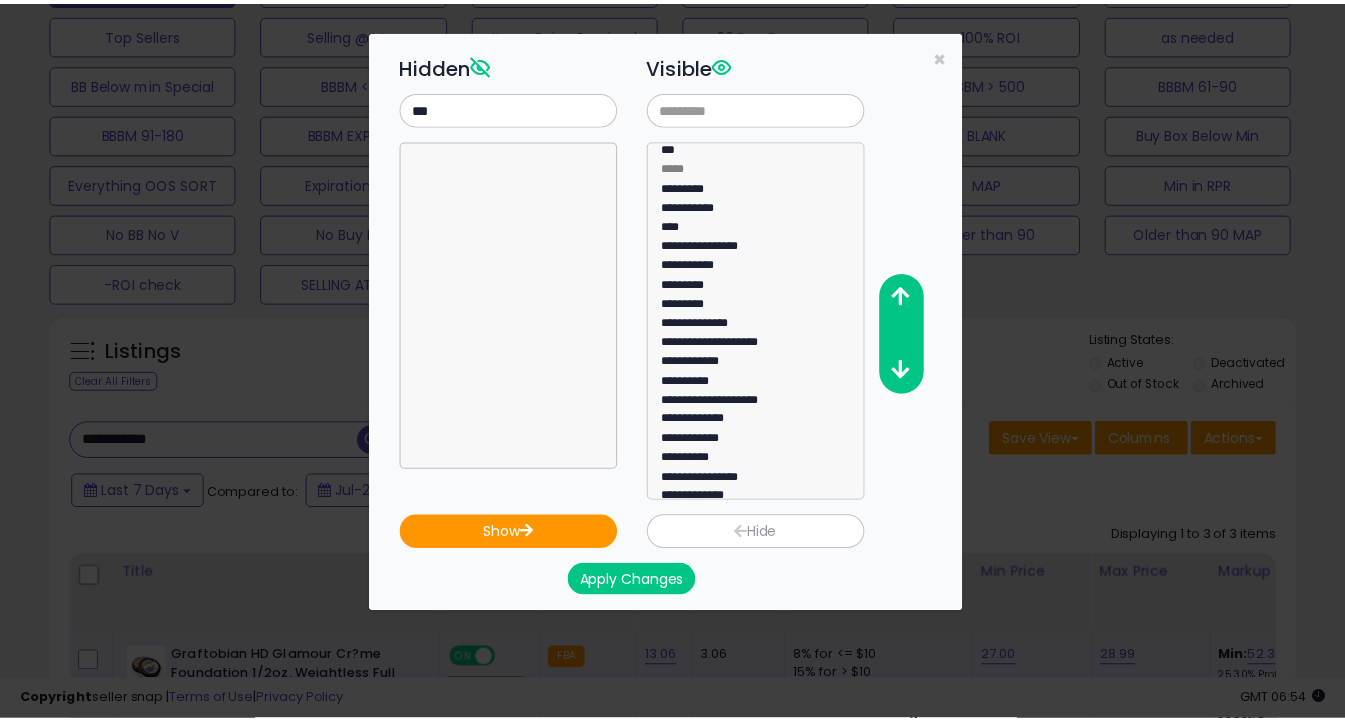 scroll, scrollTop: 0, scrollLeft: 0, axis: both 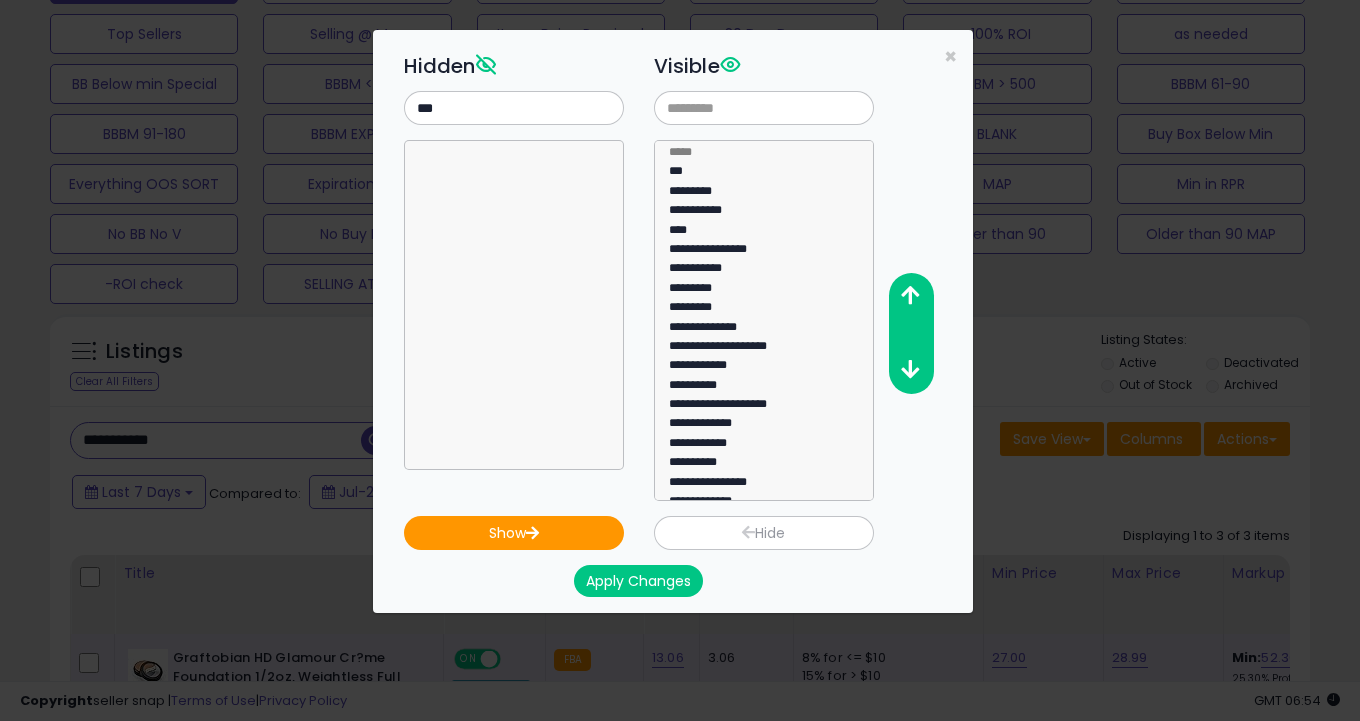 click on "Apply Changes" at bounding box center (638, 581) 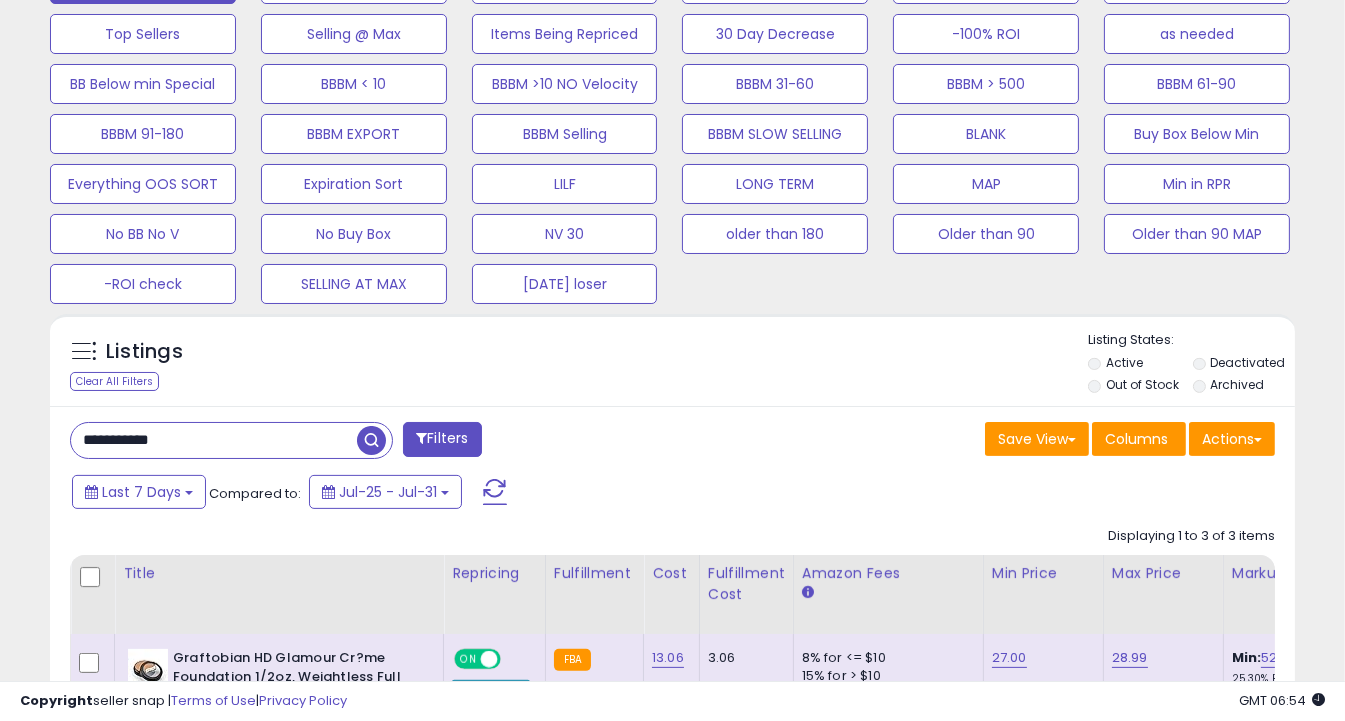 scroll, scrollTop: 409, scrollLeft: 720, axis: both 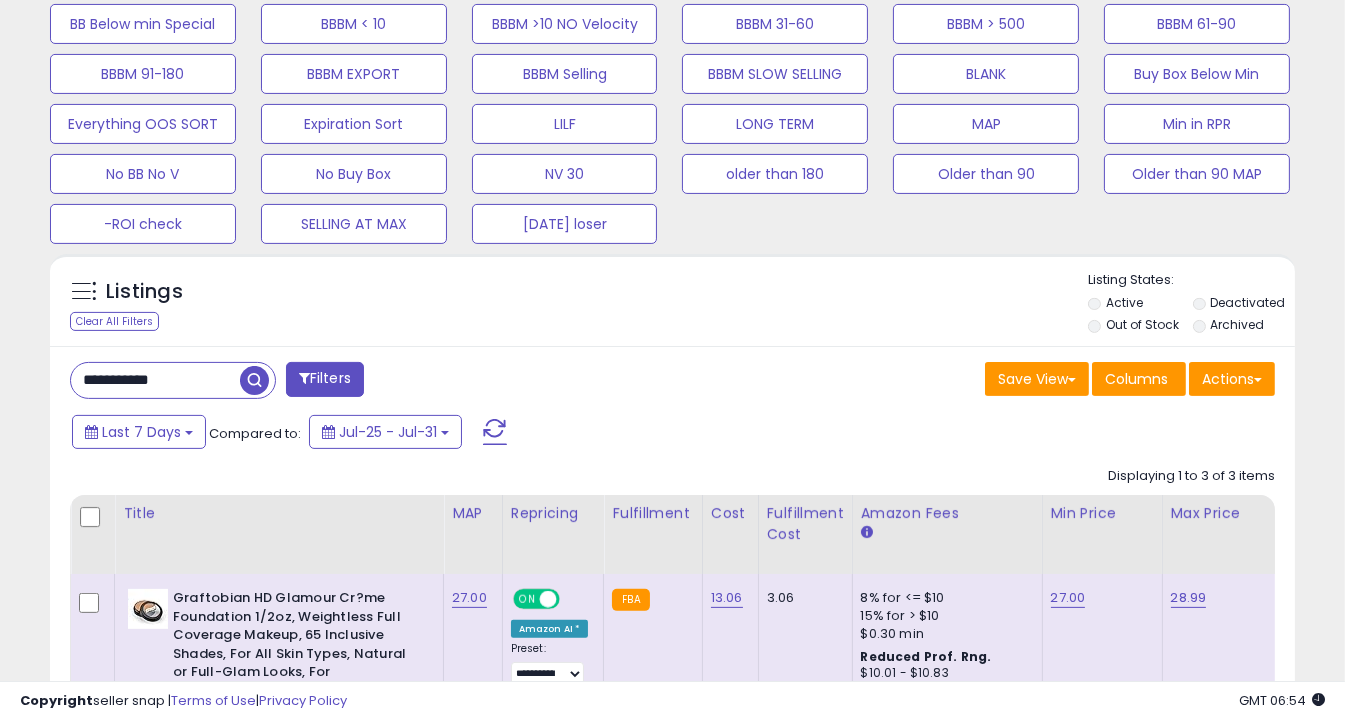click on "**********" at bounding box center (155, 380) 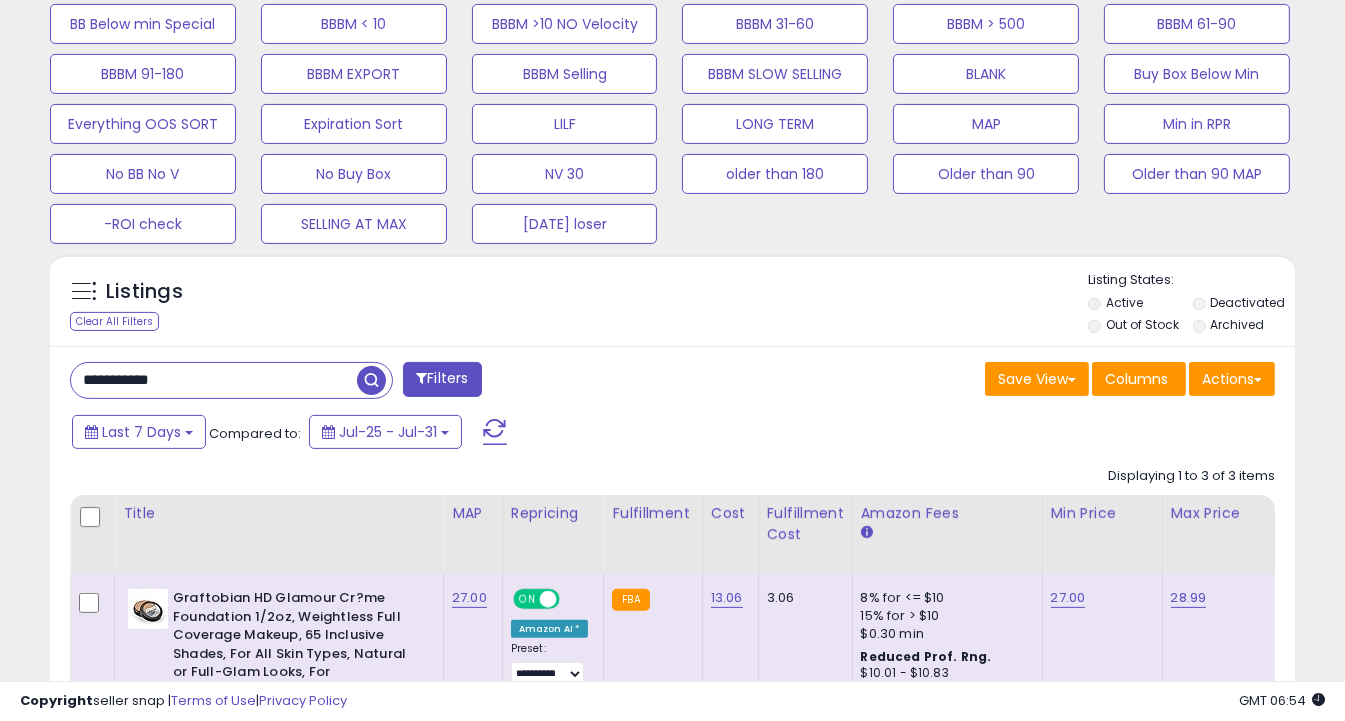 click on "**********" at bounding box center [214, 380] 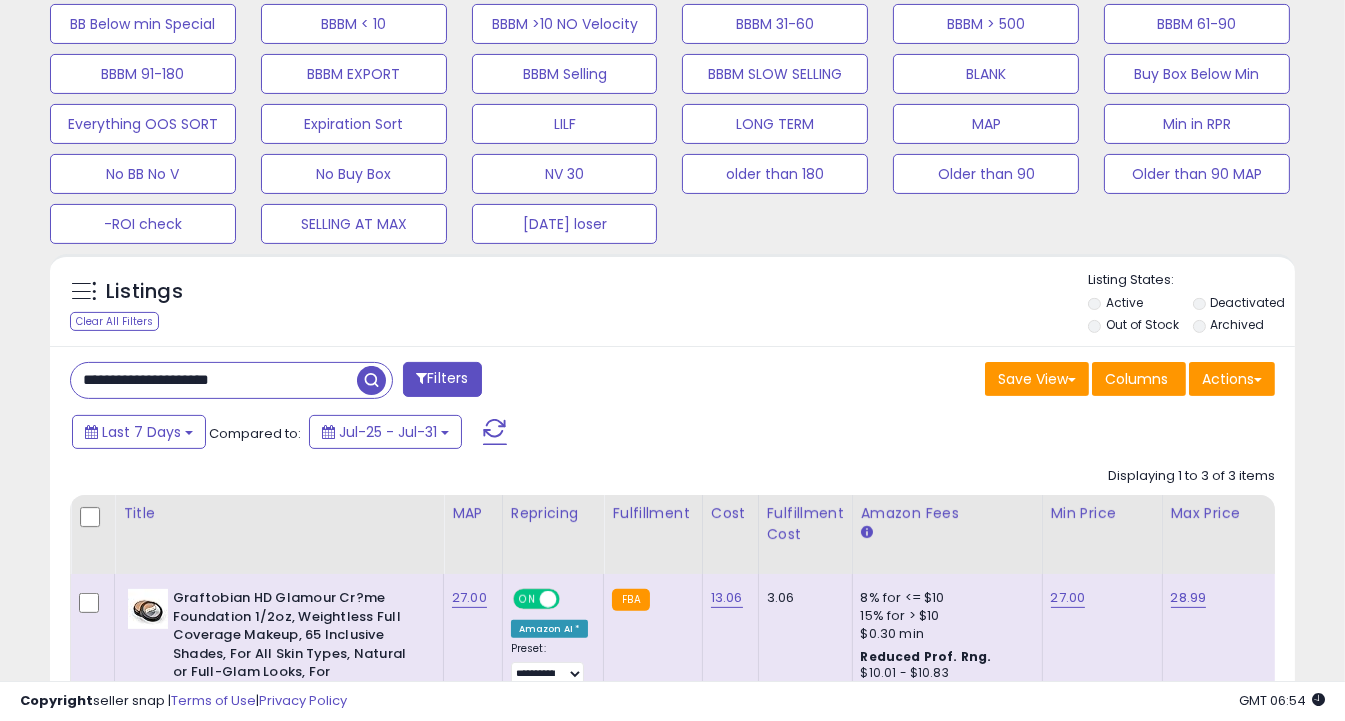 click on "**********" at bounding box center (214, 380) 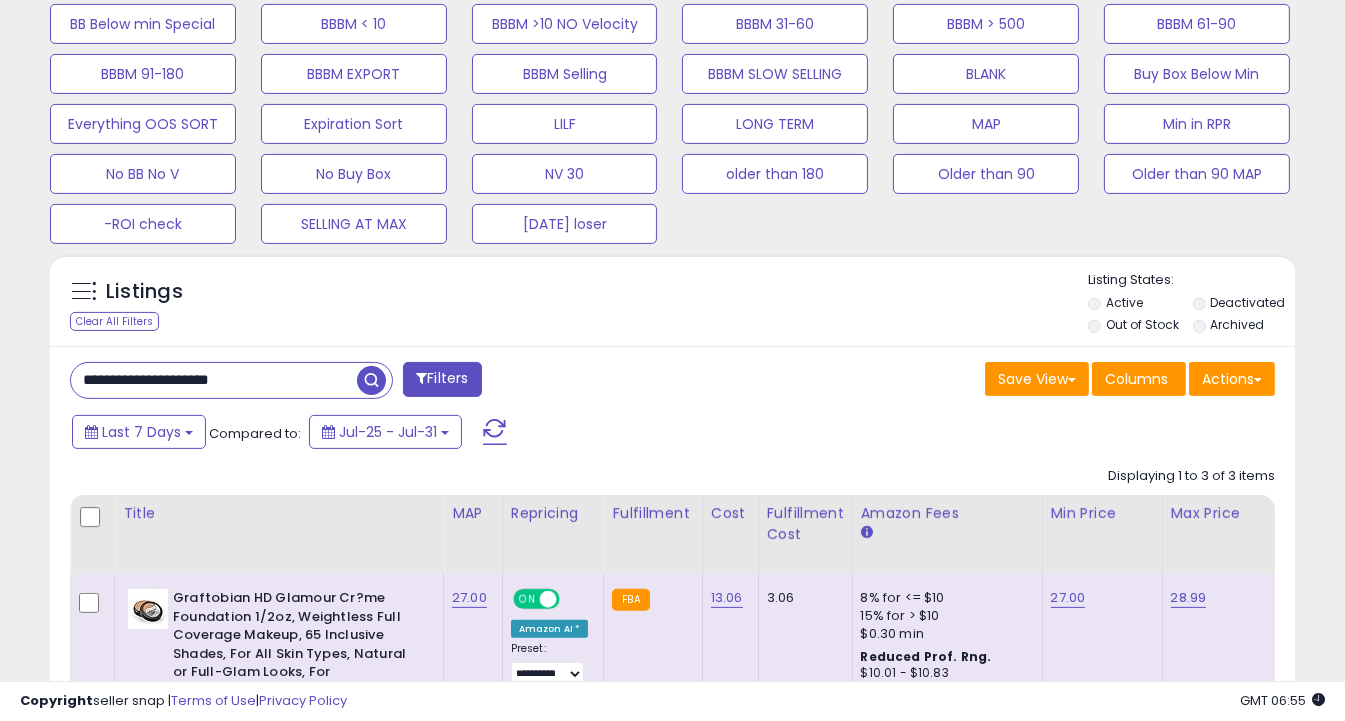 click on "**********" at bounding box center (214, 380) 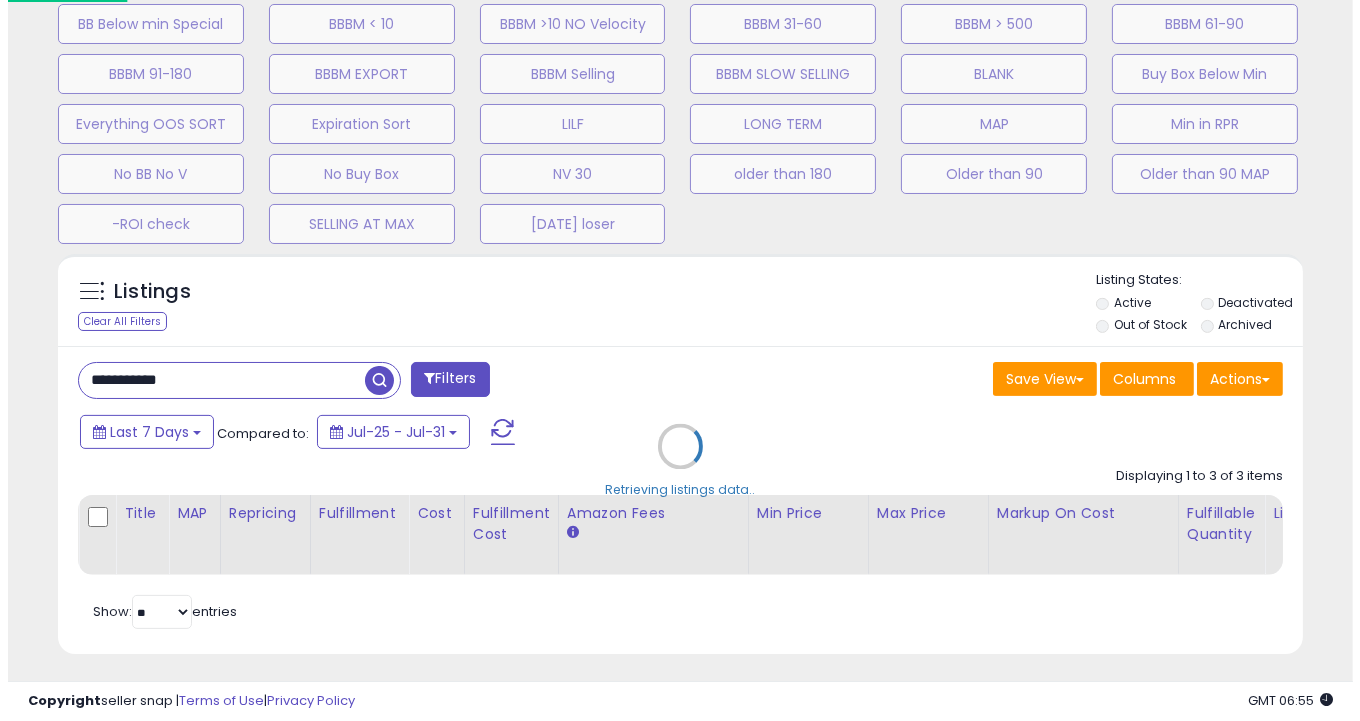 scroll, scrollTop: 999590, scrollLeft: 999270, axis: both 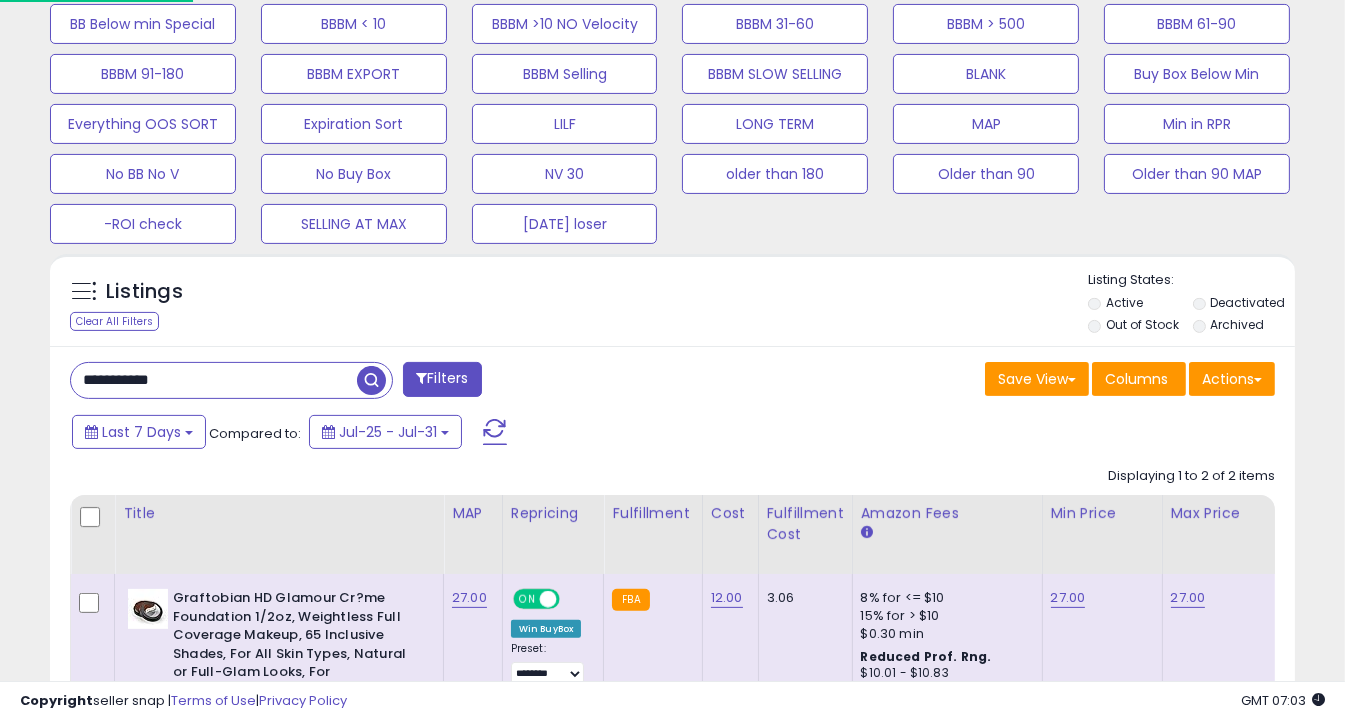 click on "**********" at bounding box center (214, 380) 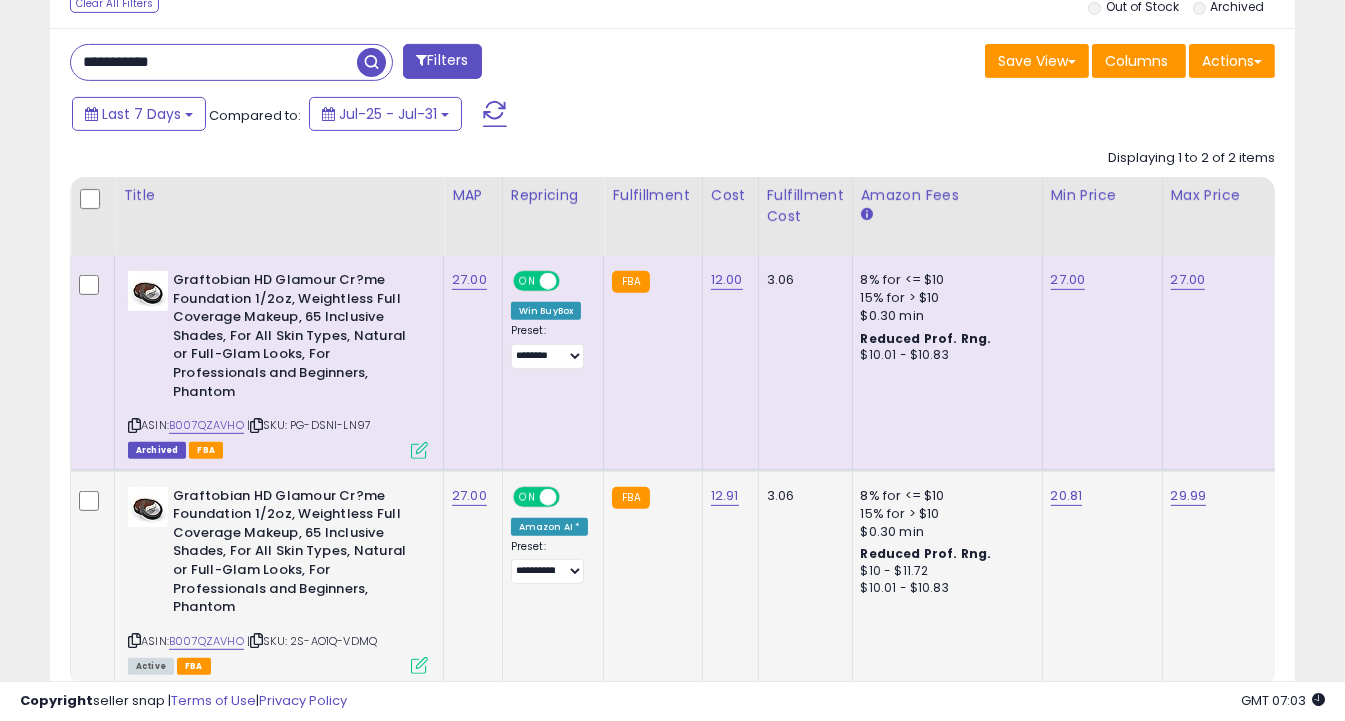 scroll, scrollTop: 1177, scrollLeft: 0, axis: vertical 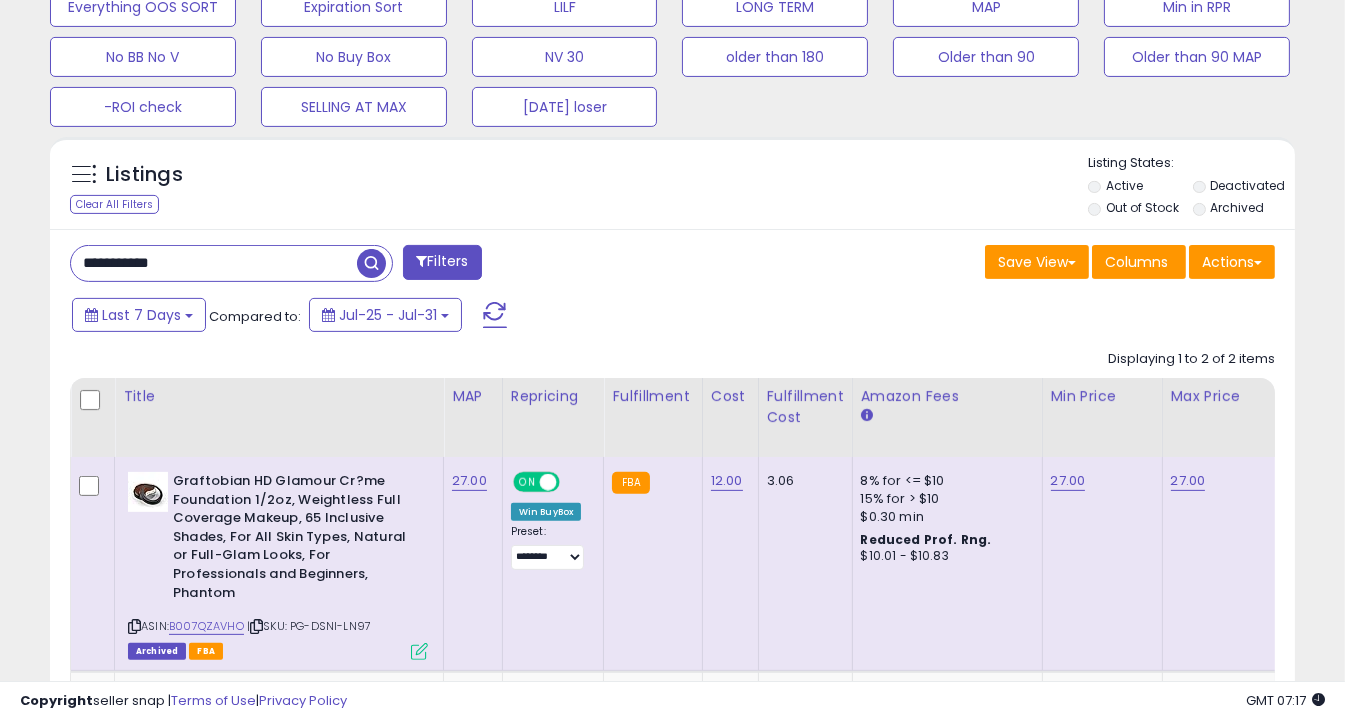 click on "**********" at bounding box center [214, 263] 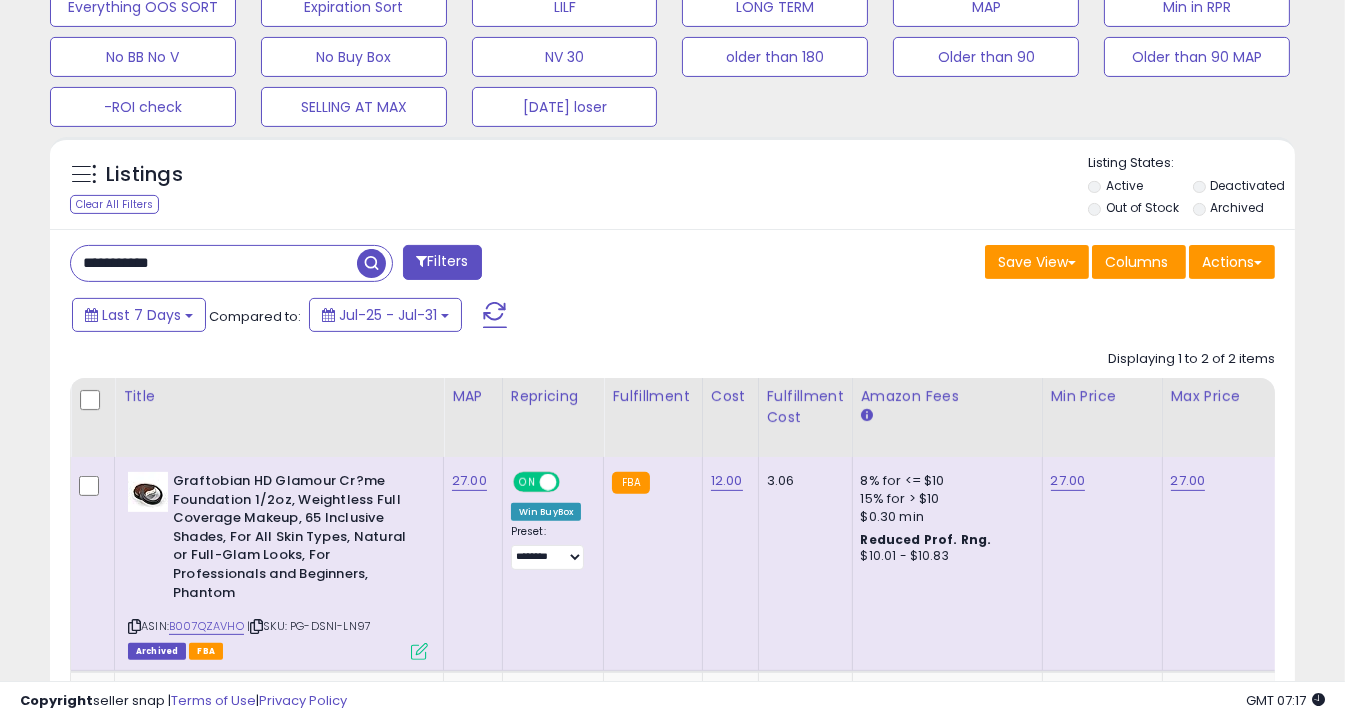 click on "**********" at bounding box center [214, 263] 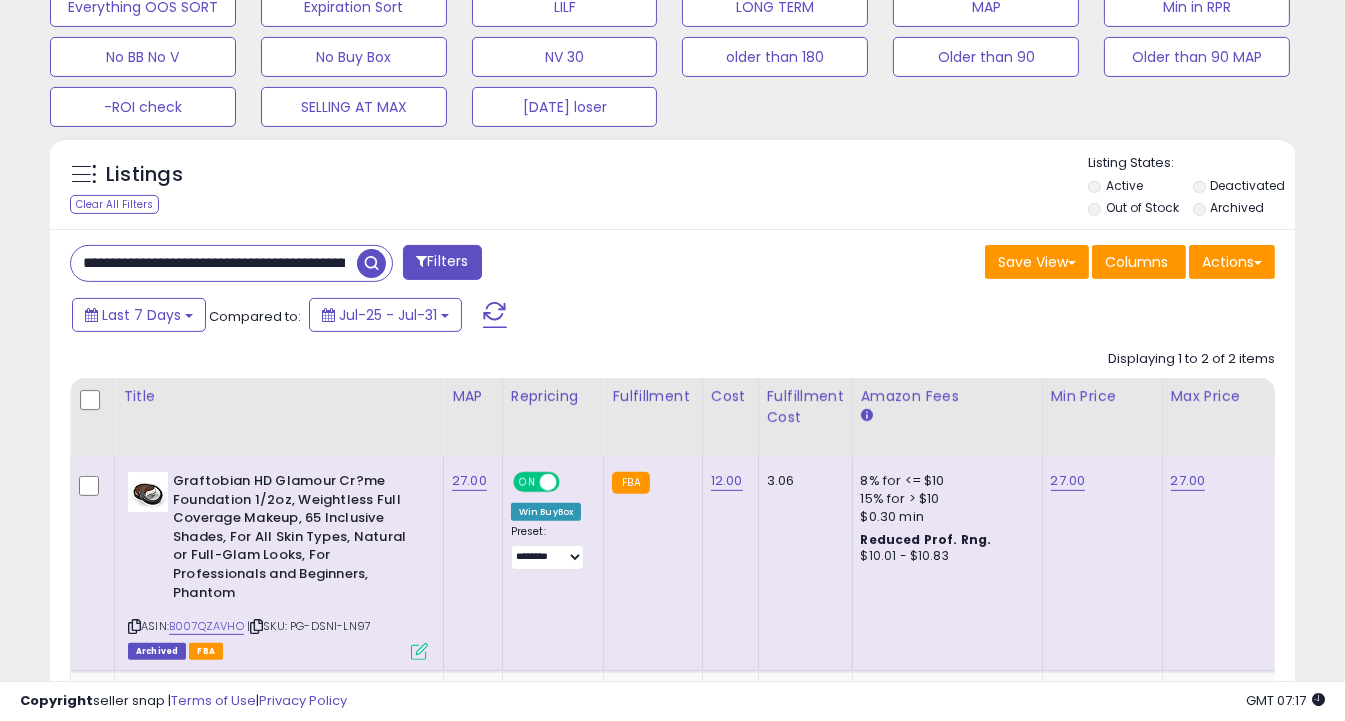 scroll, scrollTop: 0, scrollLeft: 342, axis: horizontal 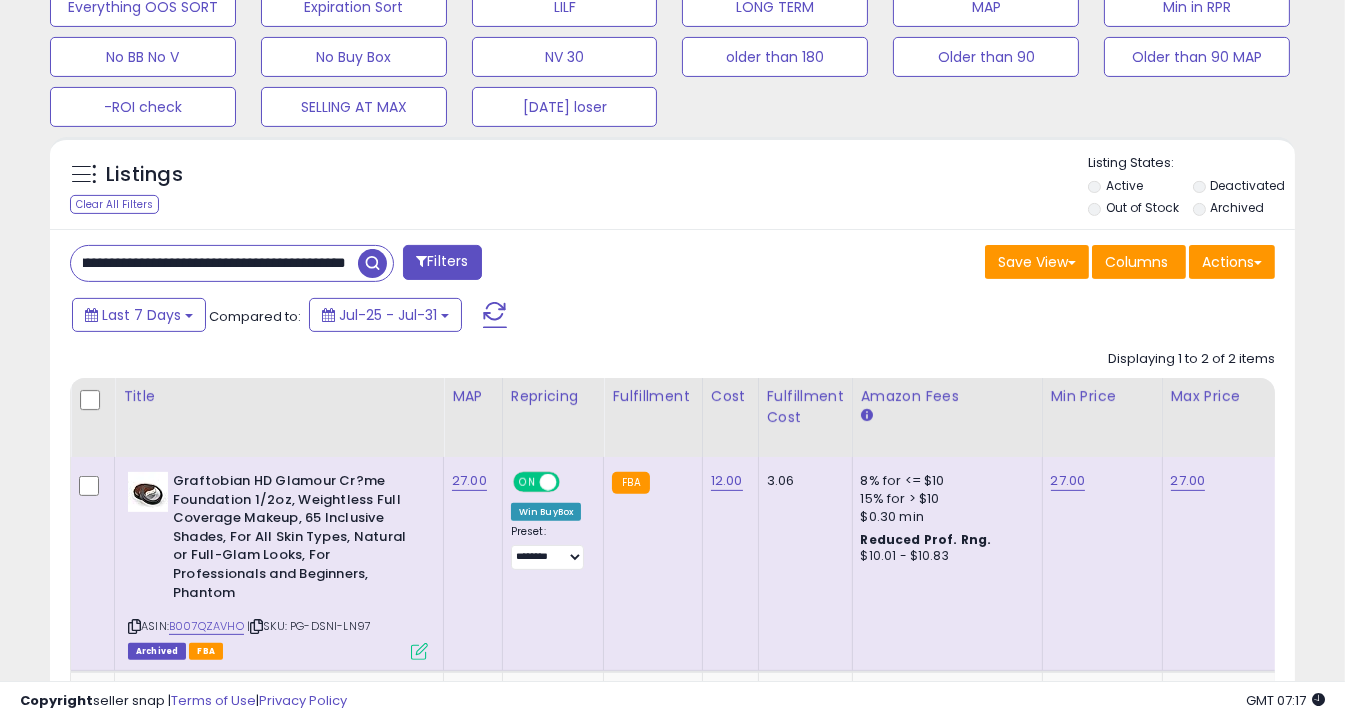 click on "**********" at bounding box center [214, 263] 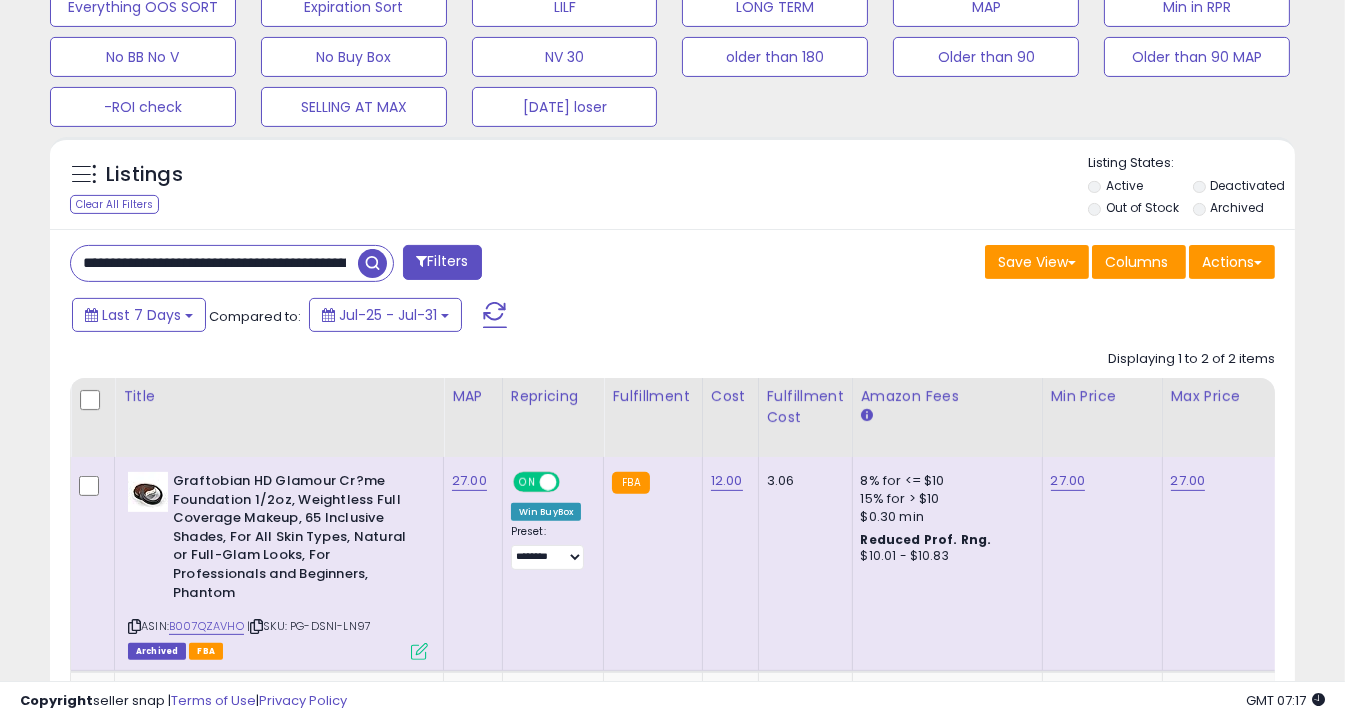 click on "**********" at bounding box center [214, 263] 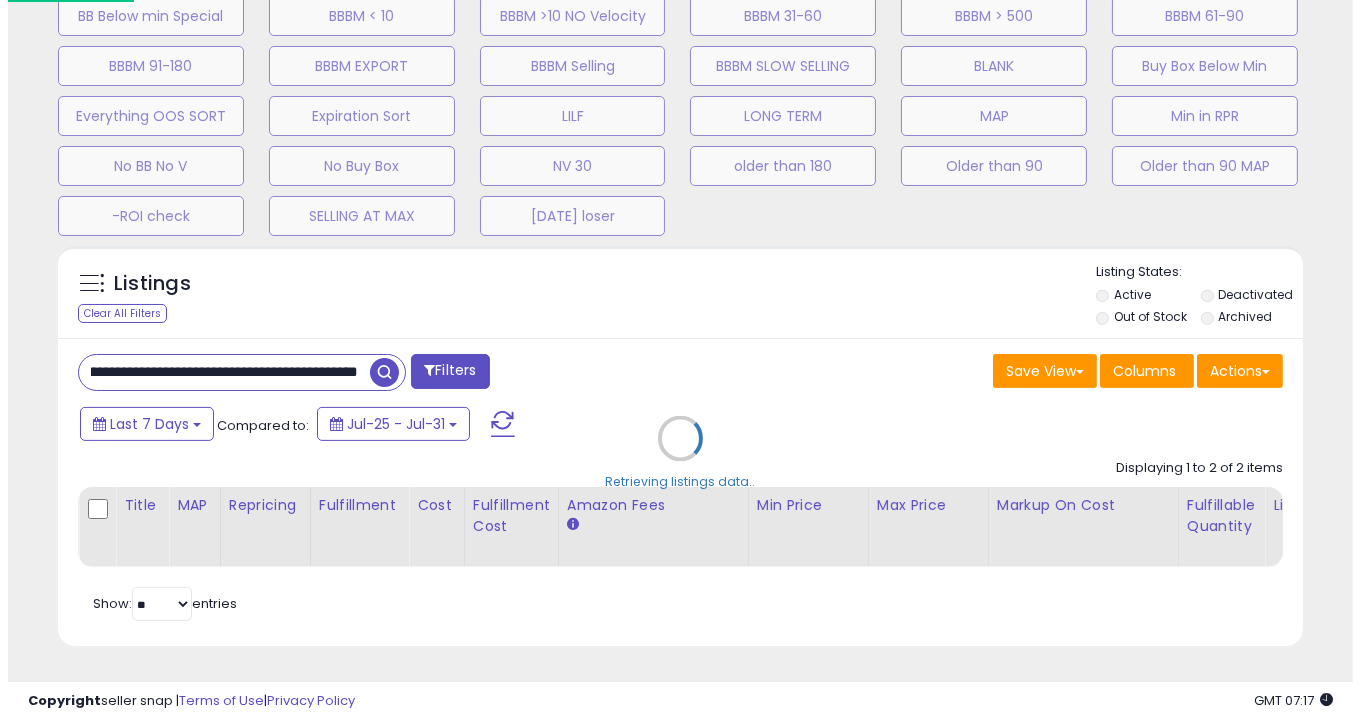 scroll, scrollTop: 746, scrollLeft: 0, axis: vertical 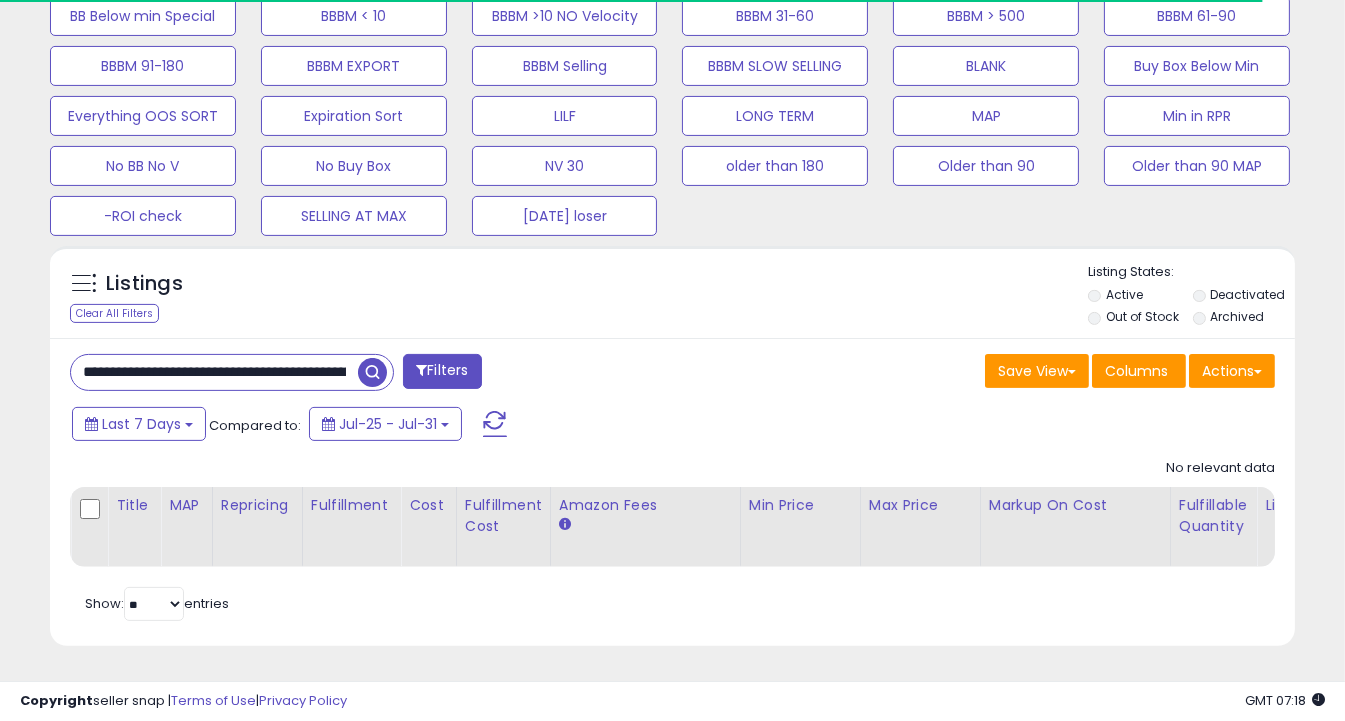 click on "**********" at bounding box center [214, 372] 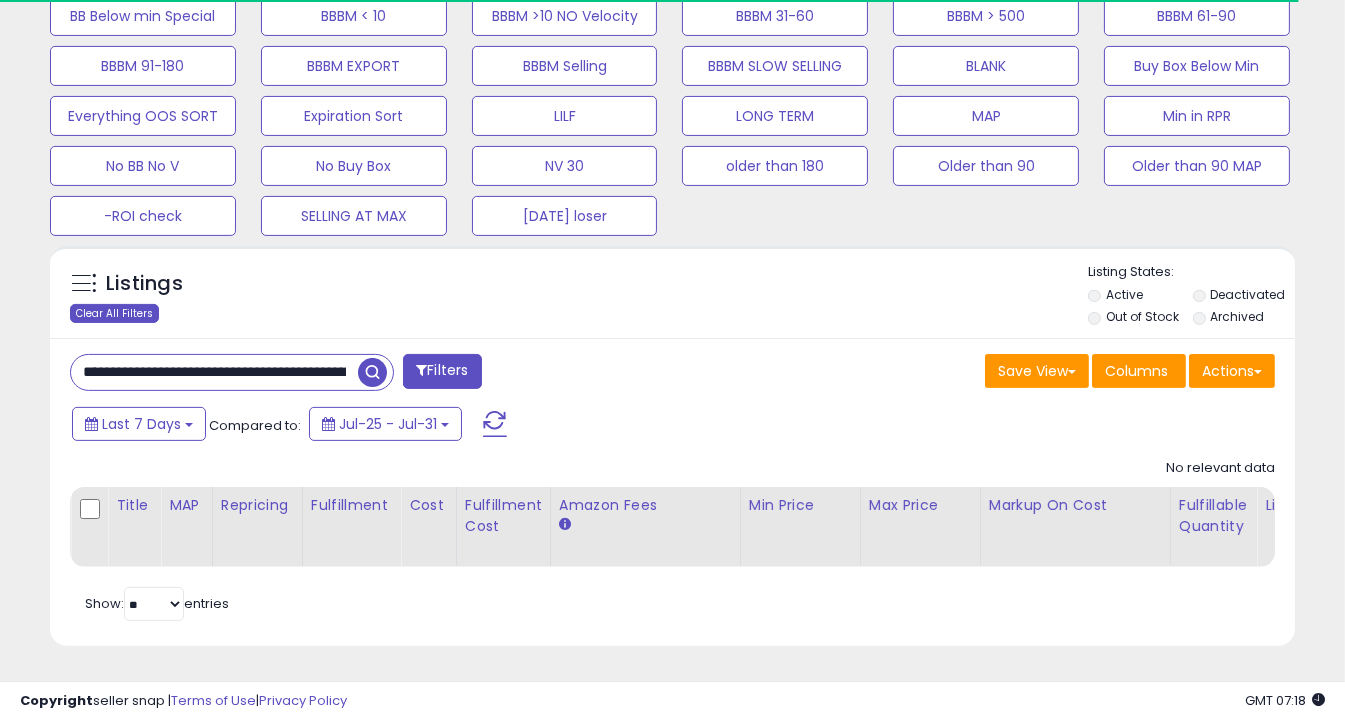 paste 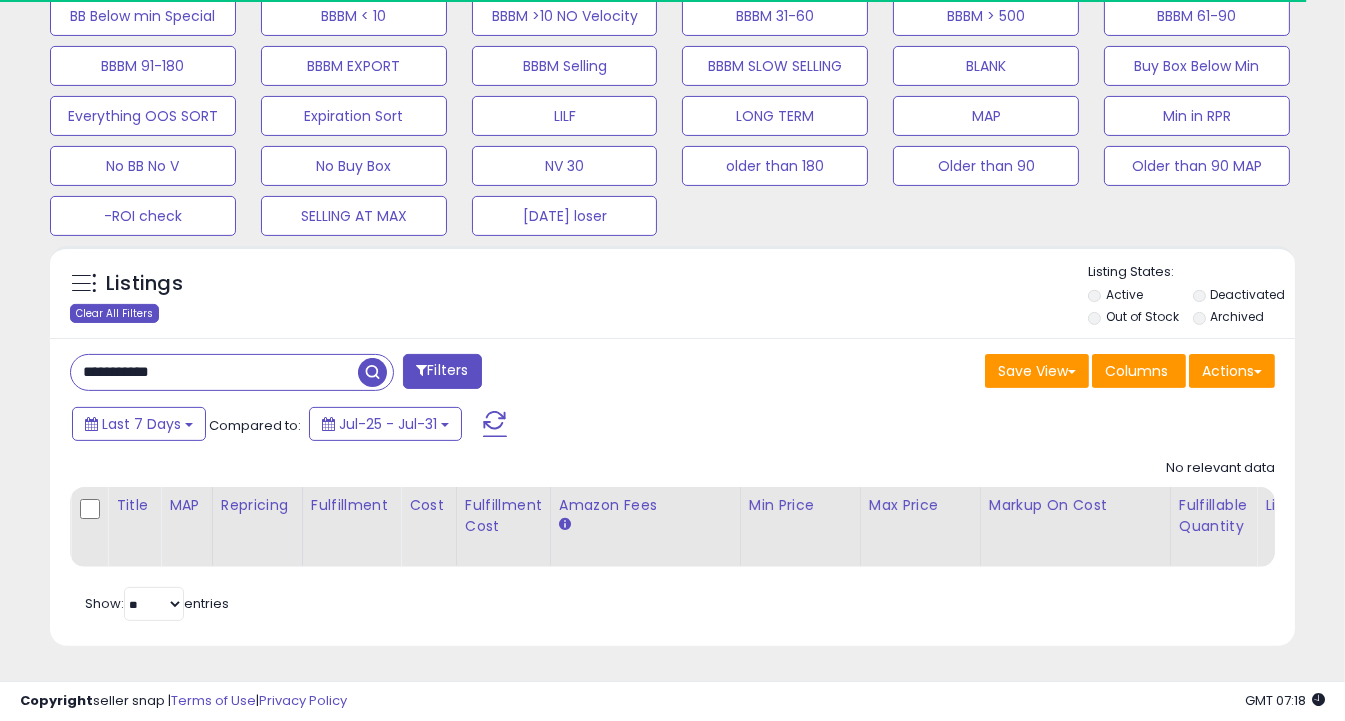 scroll, scrollTop: 999590, scrollLeft: 999270, axis: both 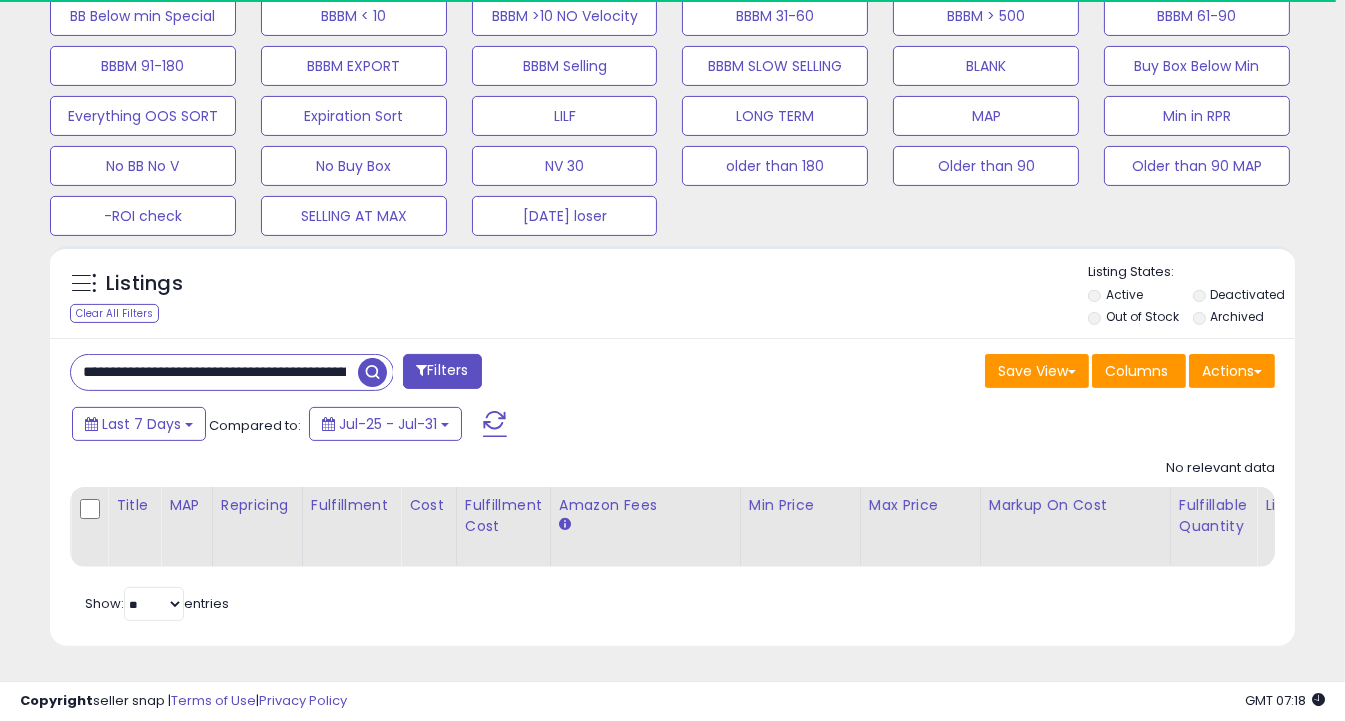 click on "**********" at bounding box center [214, 372] 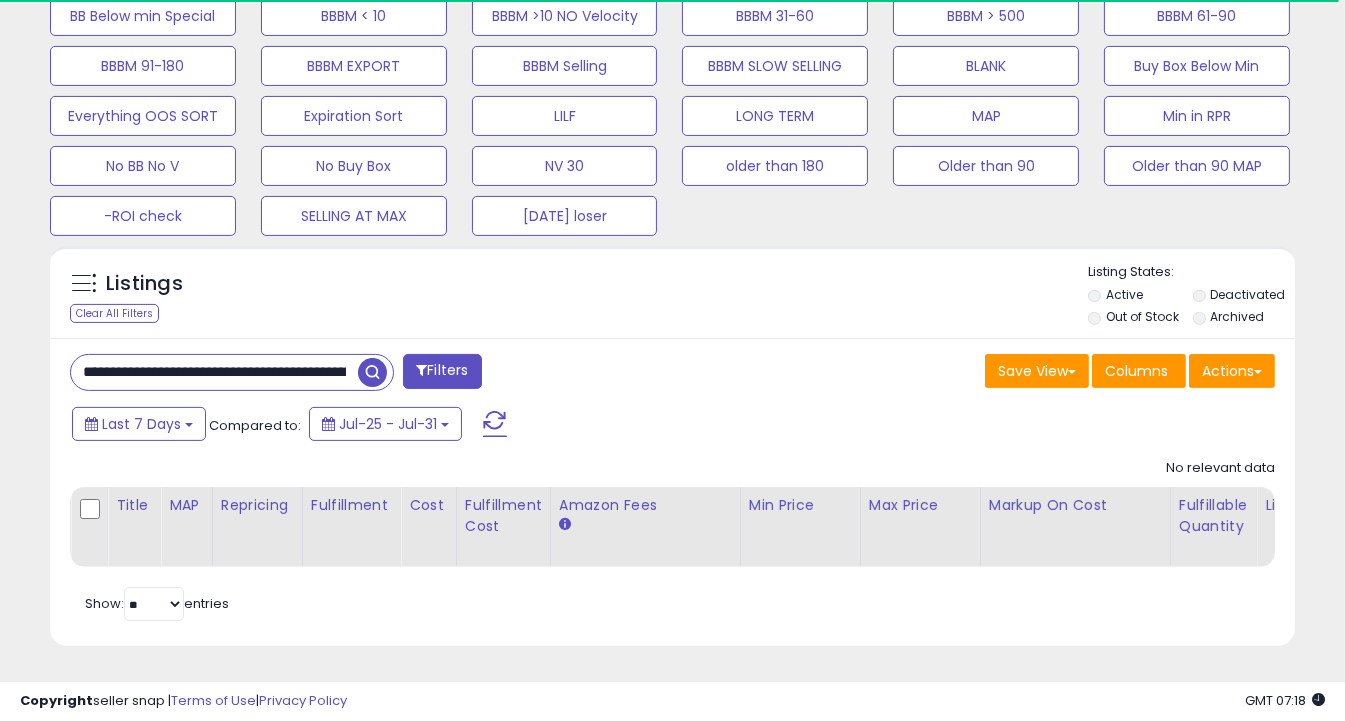 click on "**********" at bounding box center (214, 372) 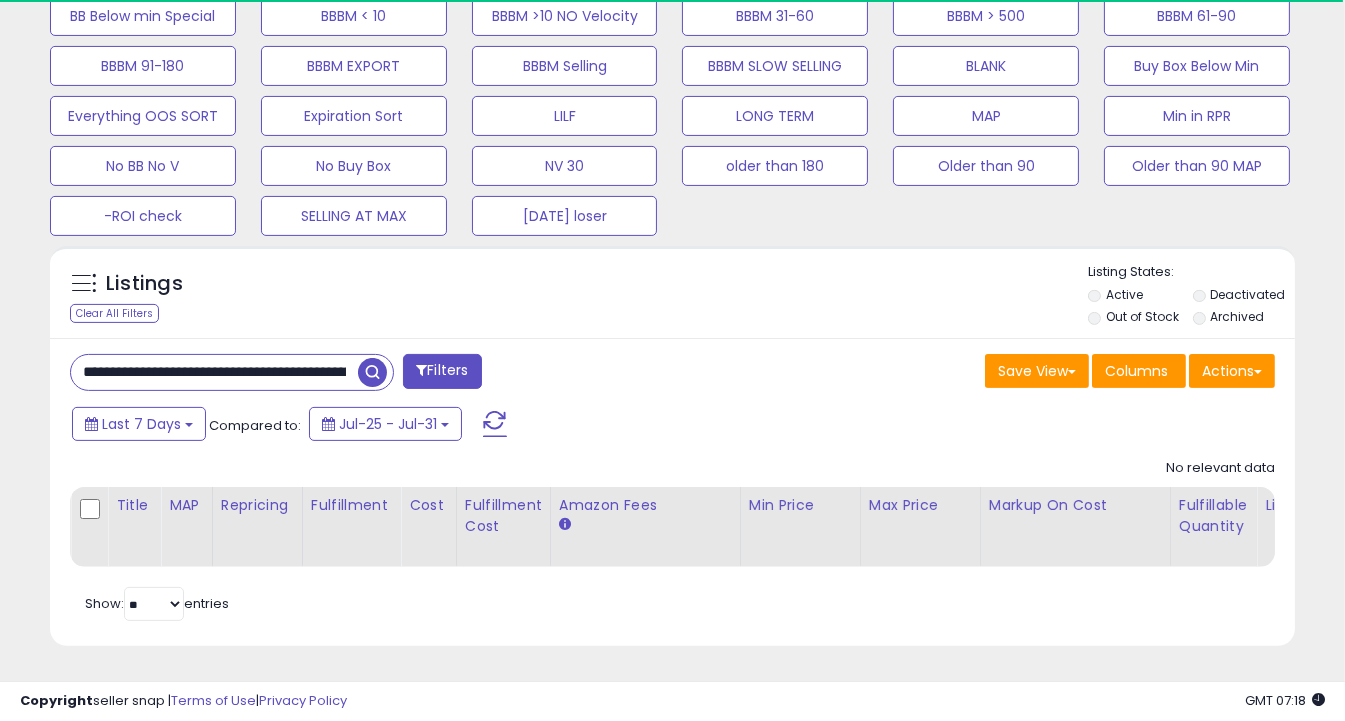 paste 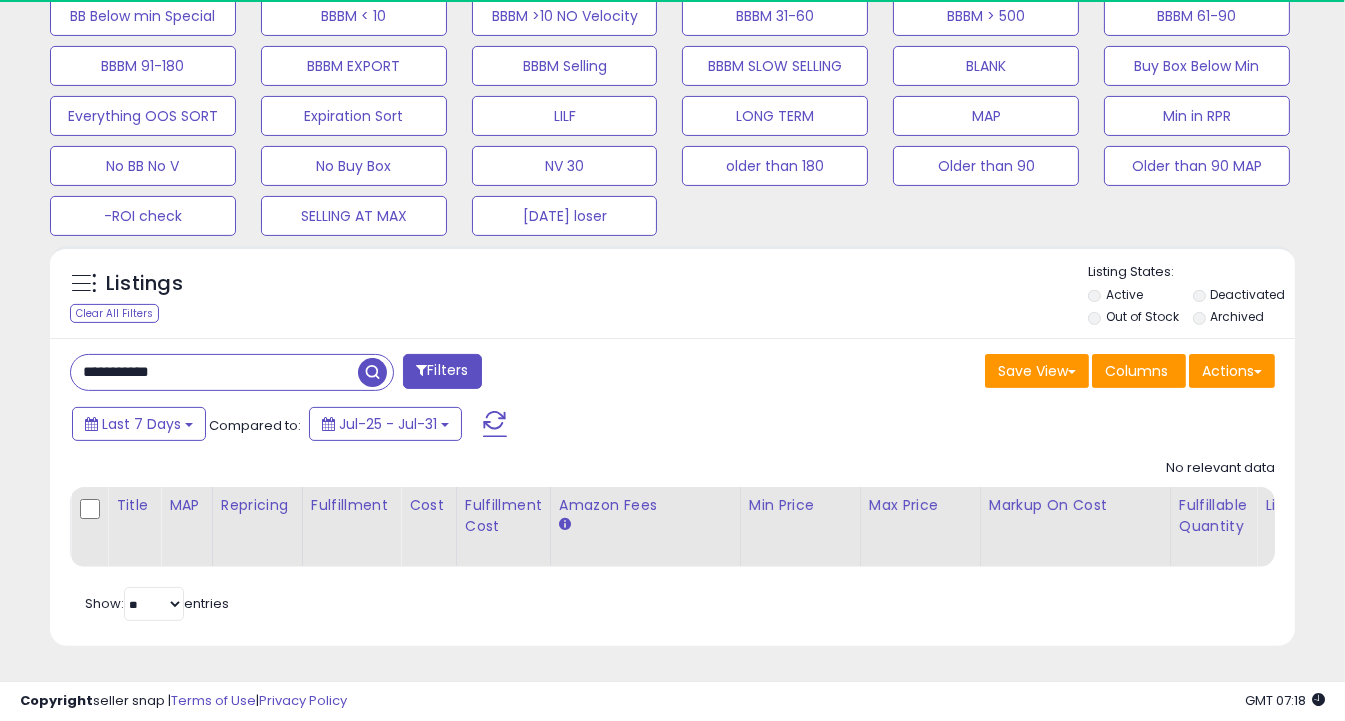 scroll, scrollTop: 999590, scrollLeft: 999270, axis: both 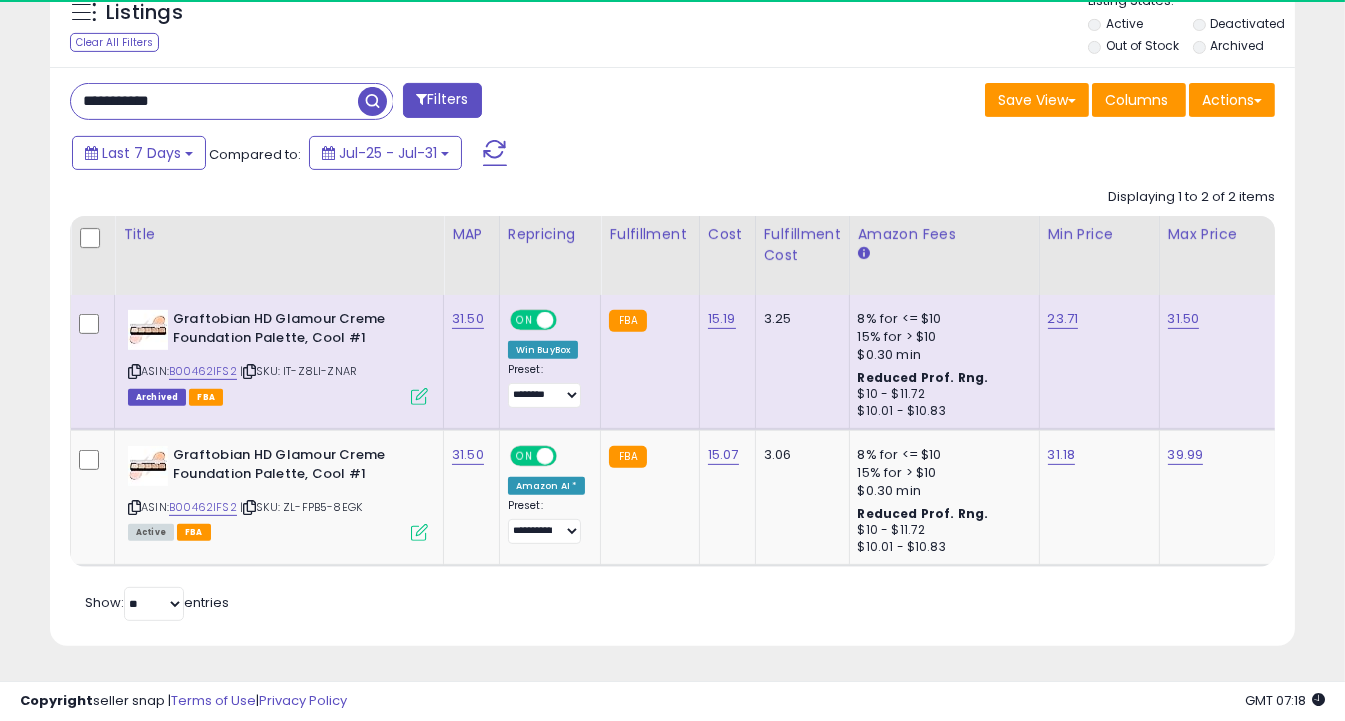 click on "**********" at bounding box center [214, 101] 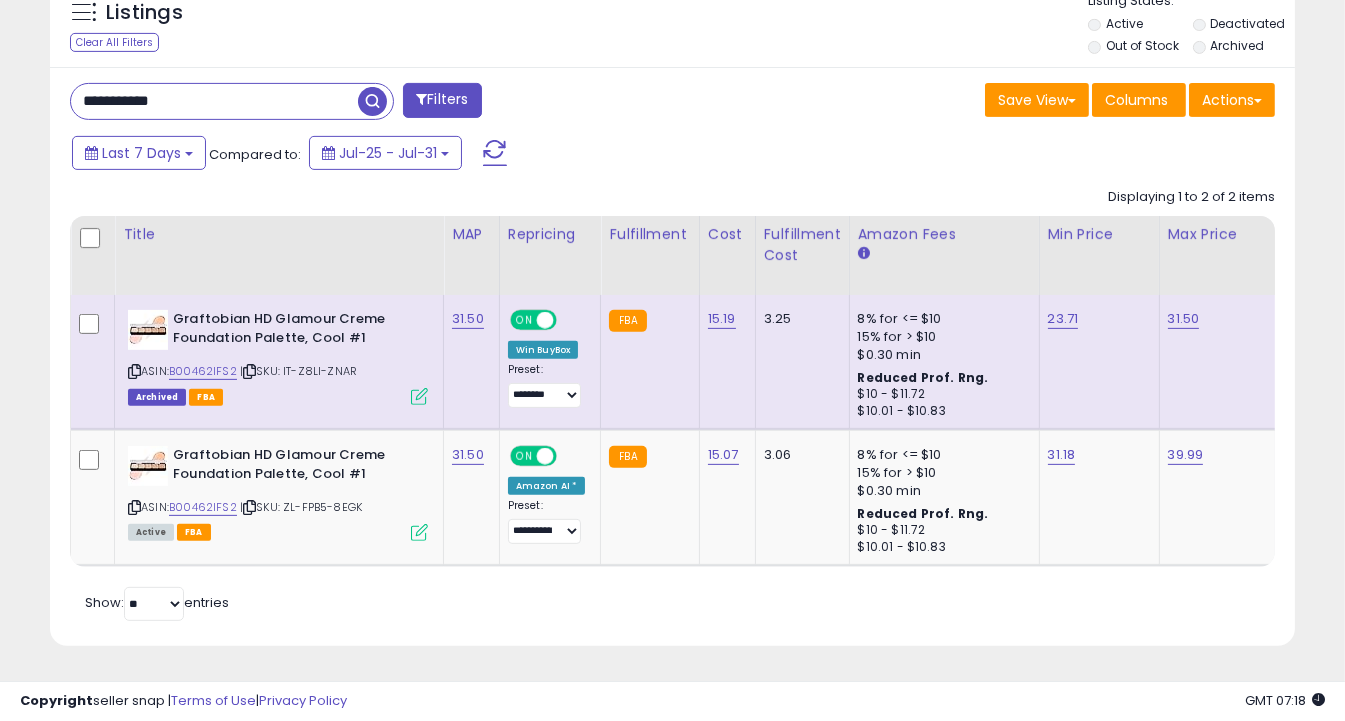 paste 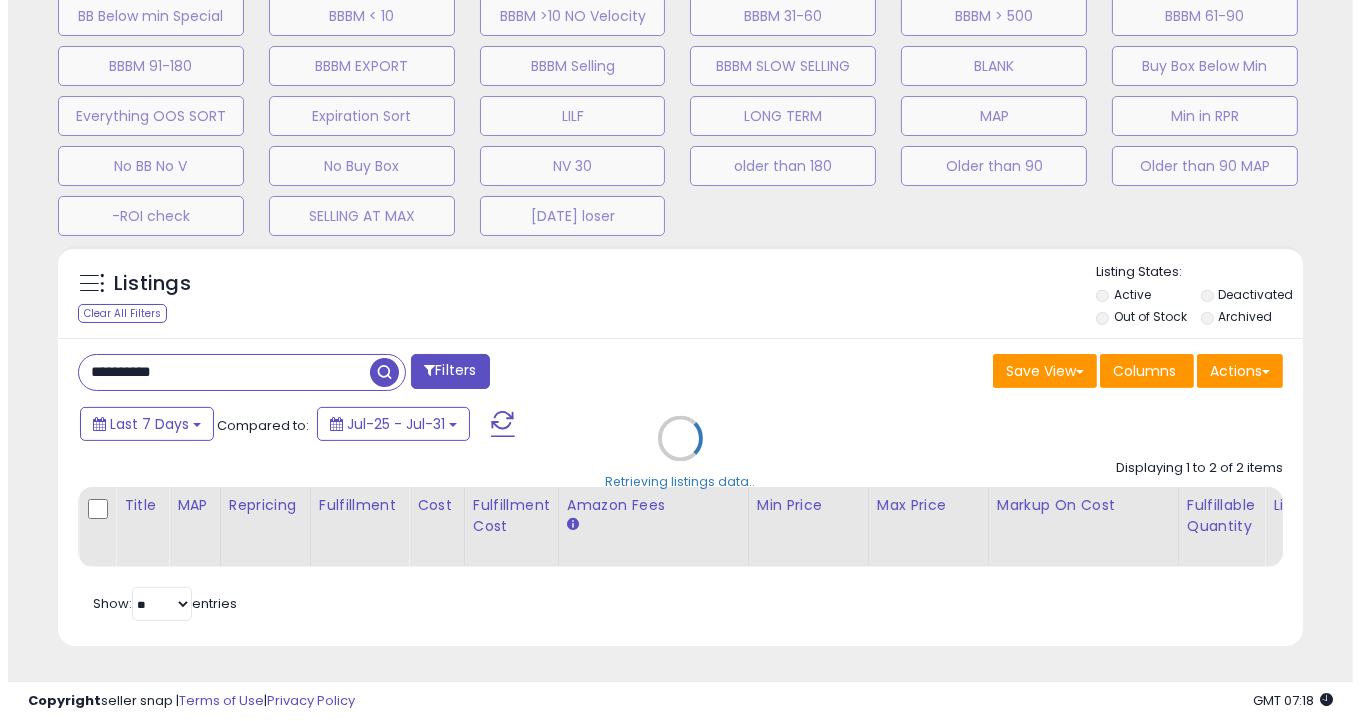 scroll, scrollTop: 746, scrollLeft: 0, axis: vertical 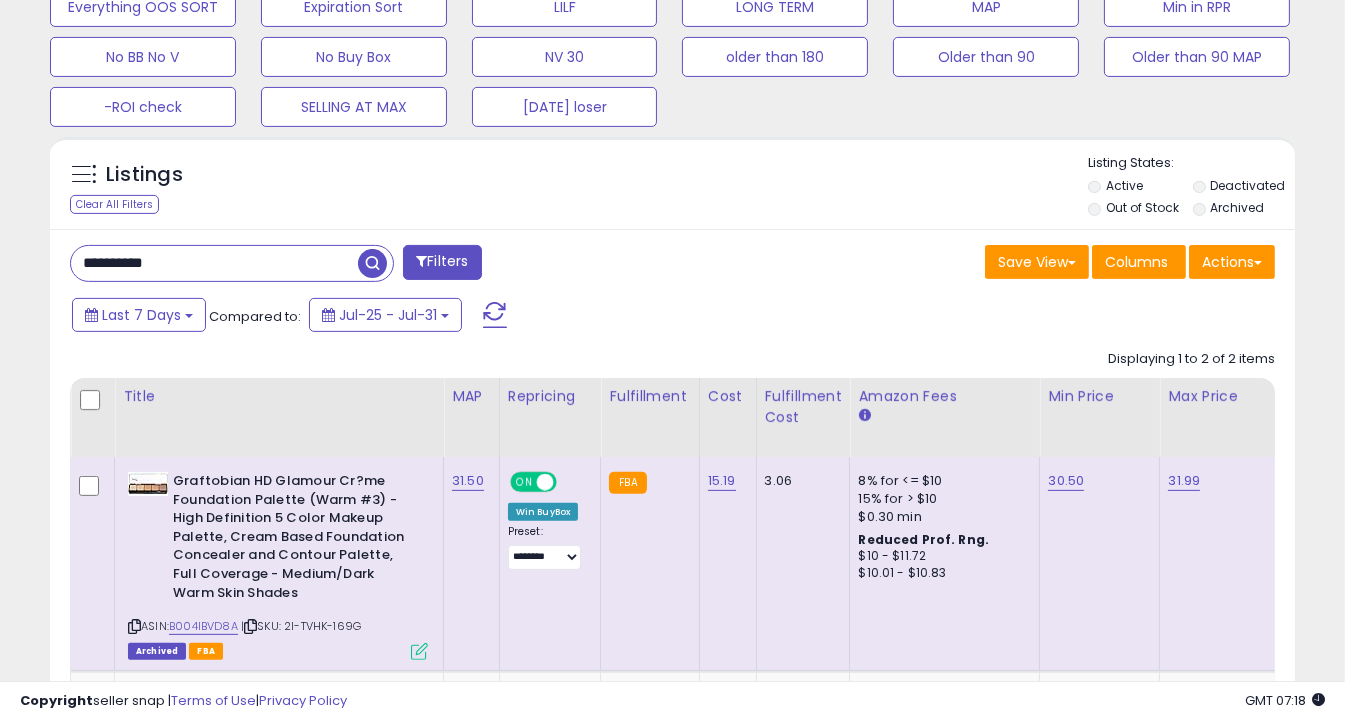 click on "**********" at bounding box center [214, 263] 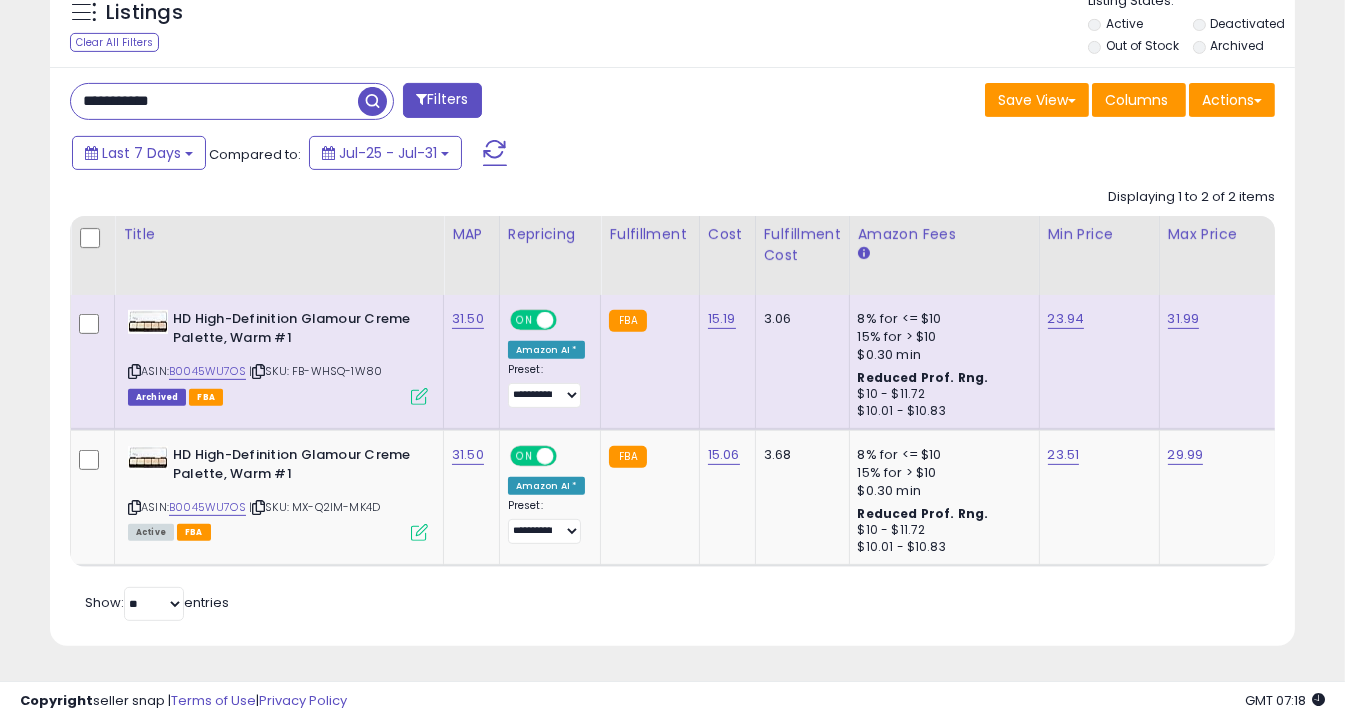 click on "**********" at bounding box center [214, 101] 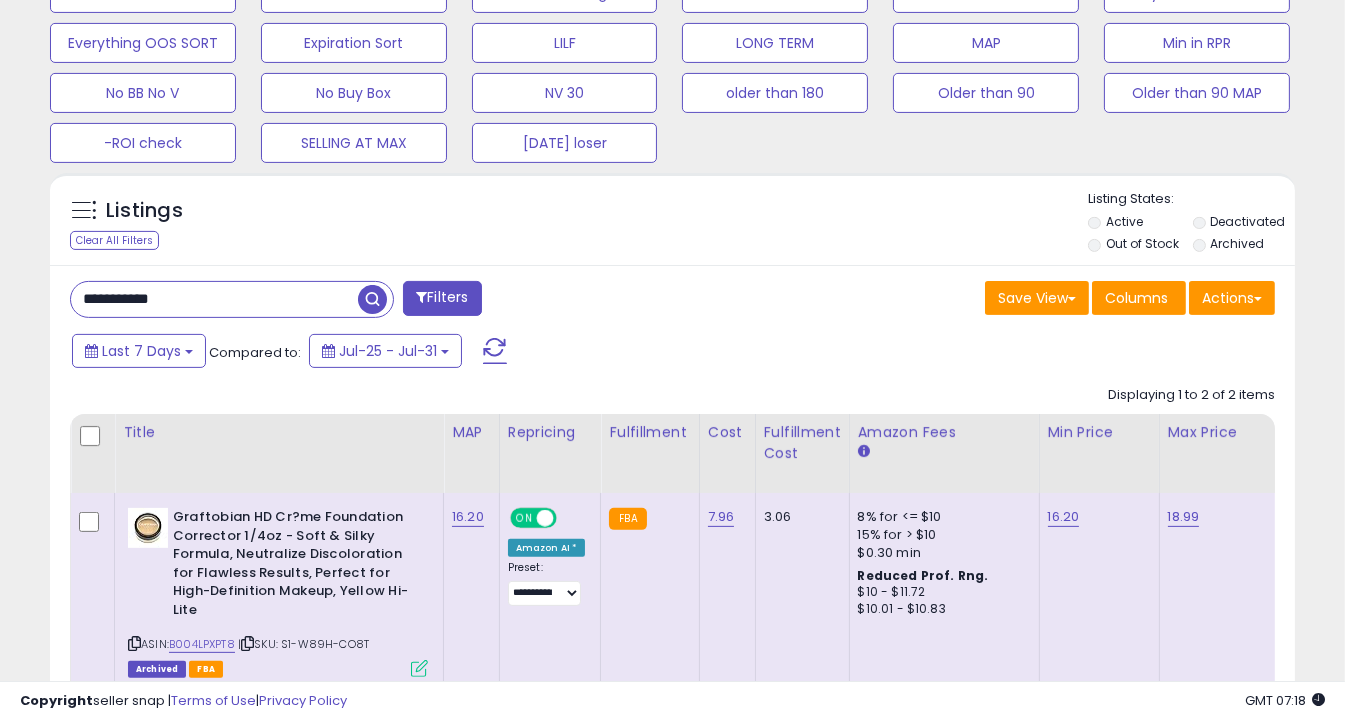 click on "**********" at bounding box center [214, 299] 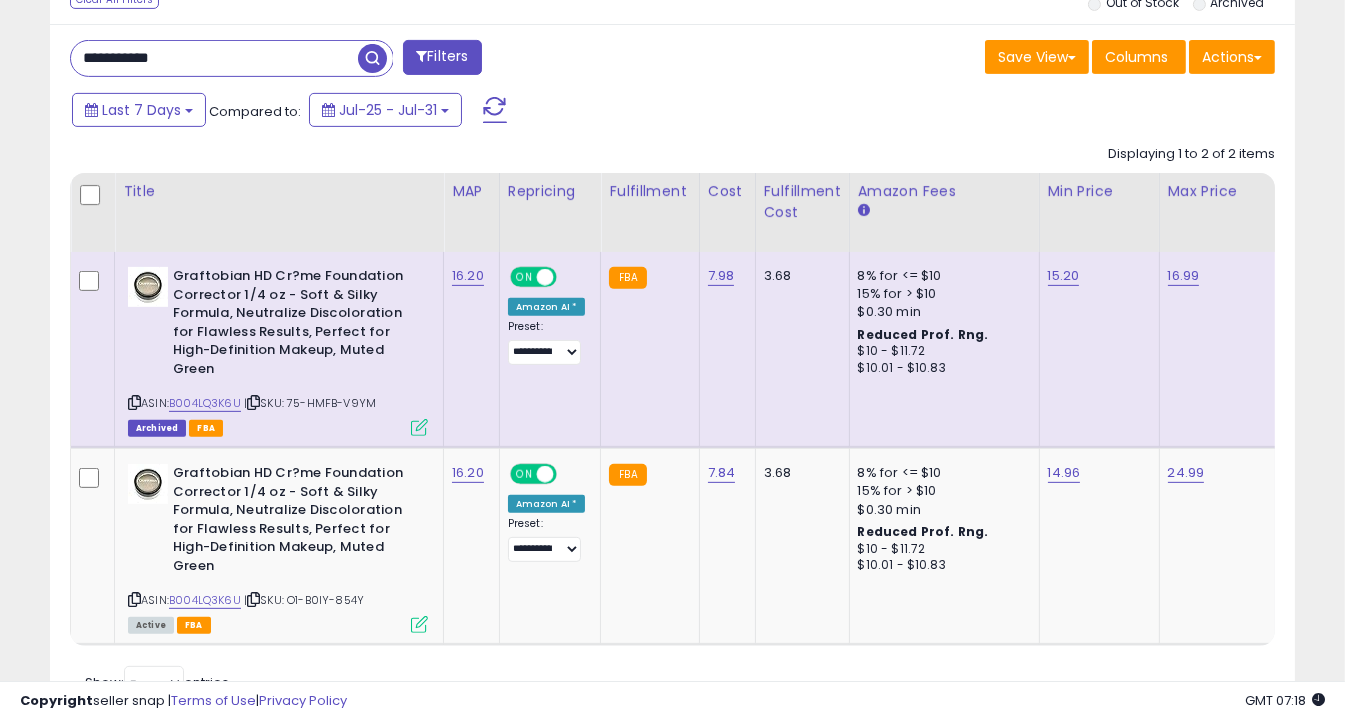 click on "**********" at bounding box center (214, 58) 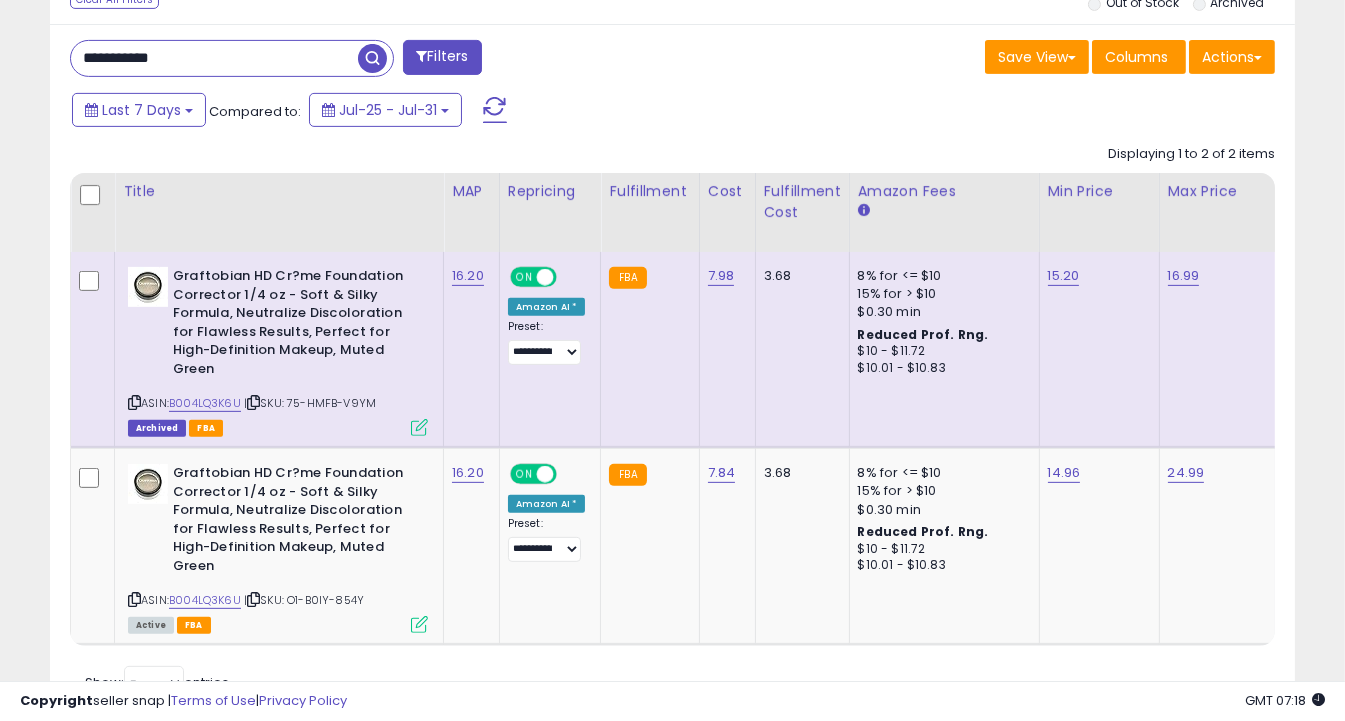 click on "**********" at bounding box center [214, 58] 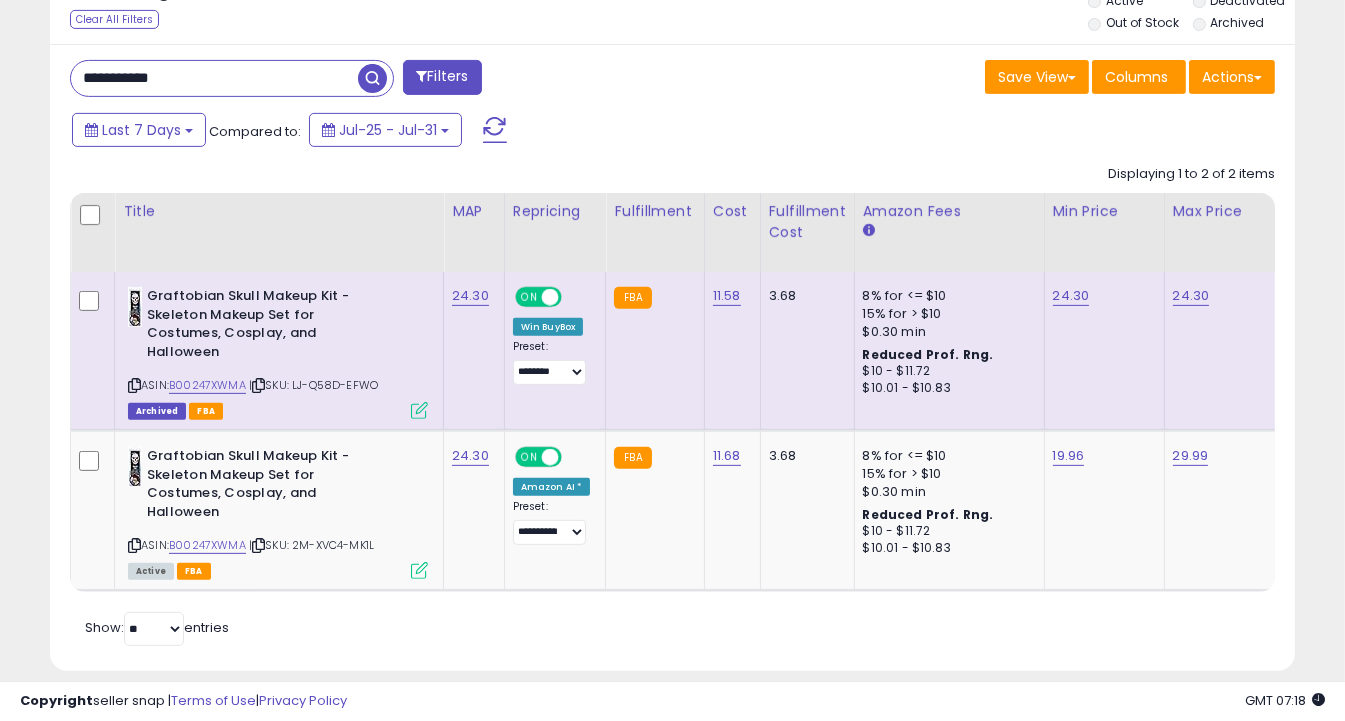 click on "**********" at bounding box center [214, 78] 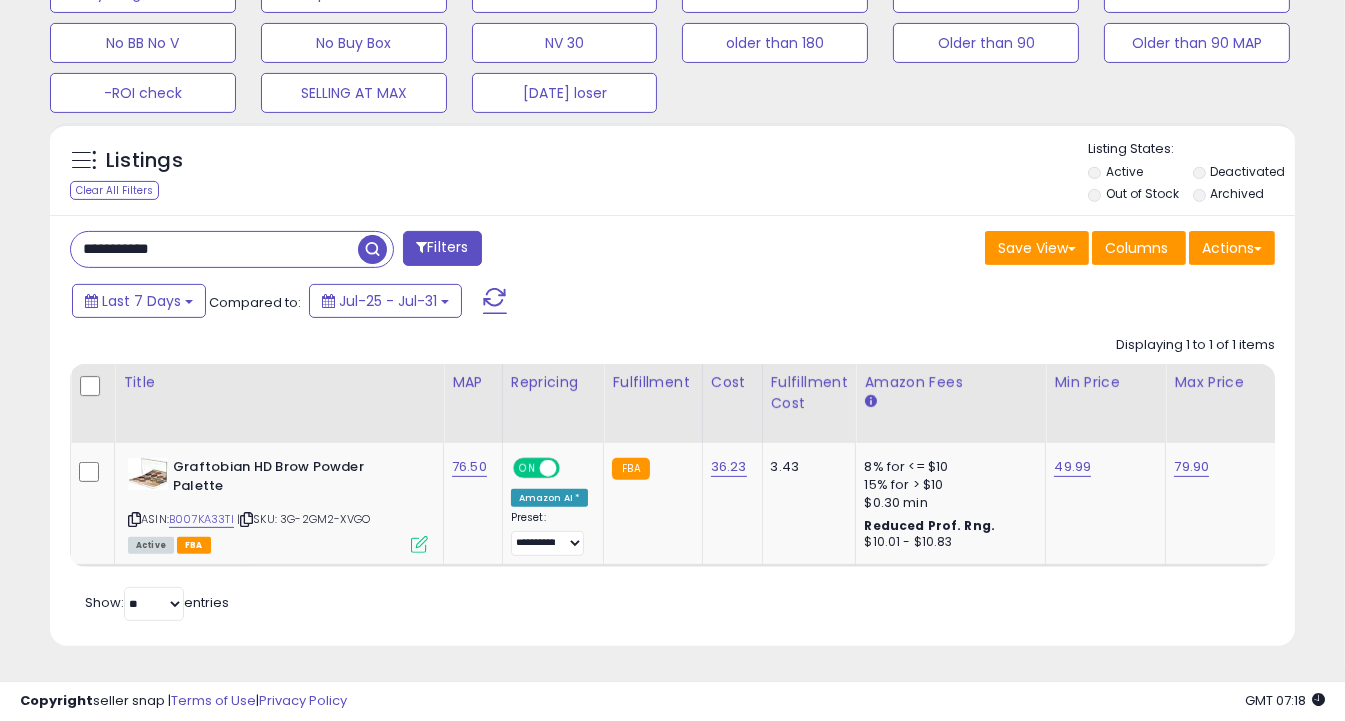 click on "**********" at bounding box center [214, 249] 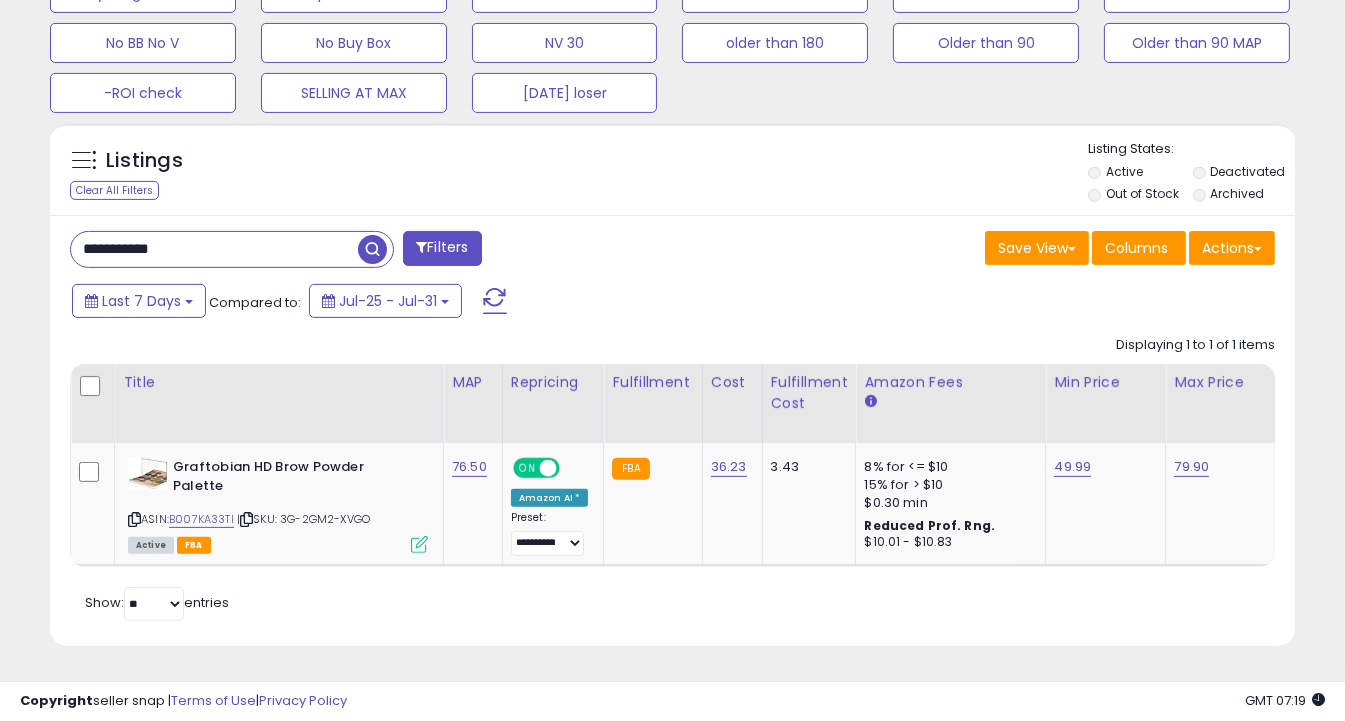 type on "**********" 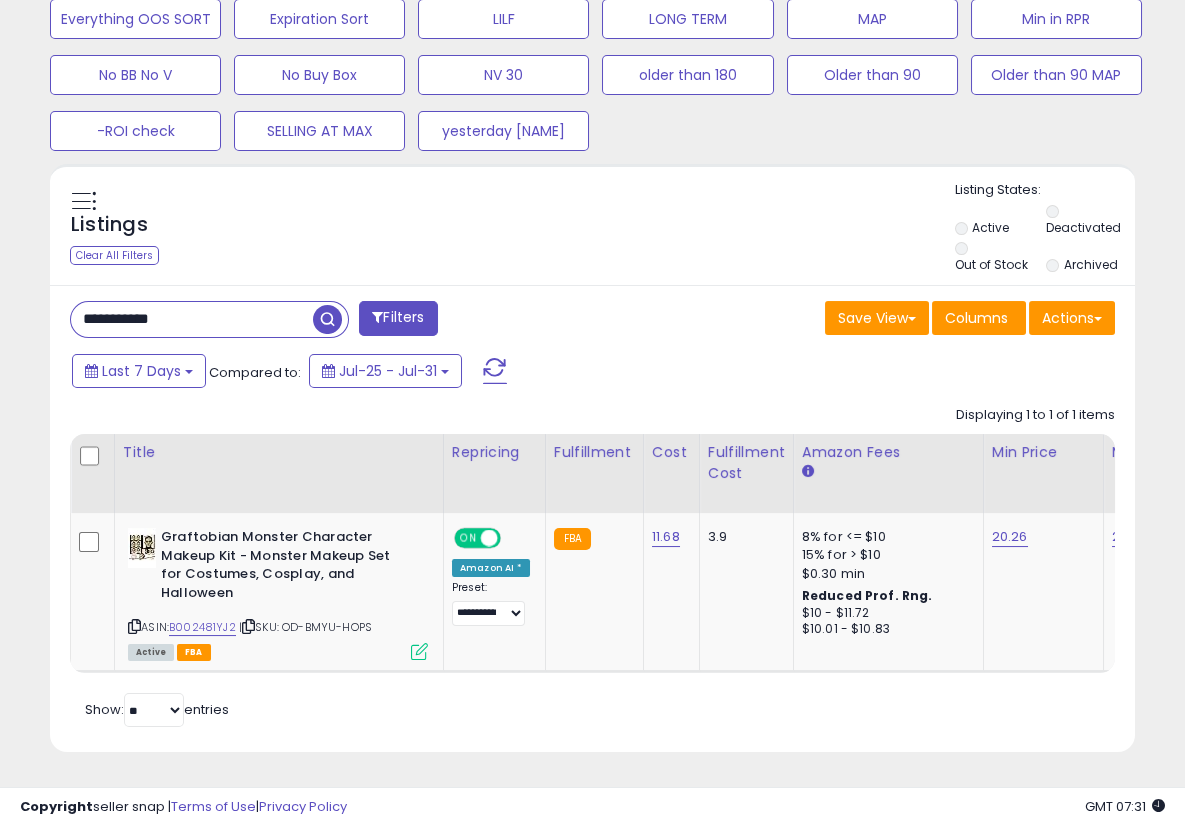 scroll, scrollTop: 899, scrollLeft: 0, axis: vertical 